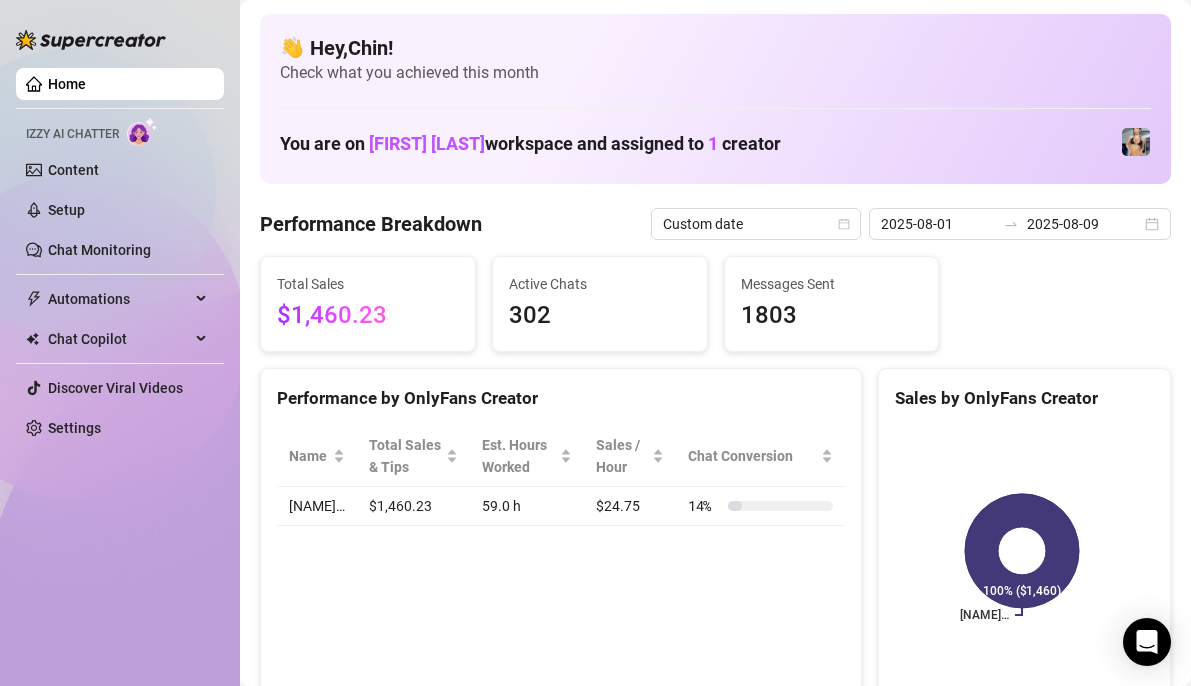 scroll, scrollTop: 0, scrollLeft: 0, axis: both 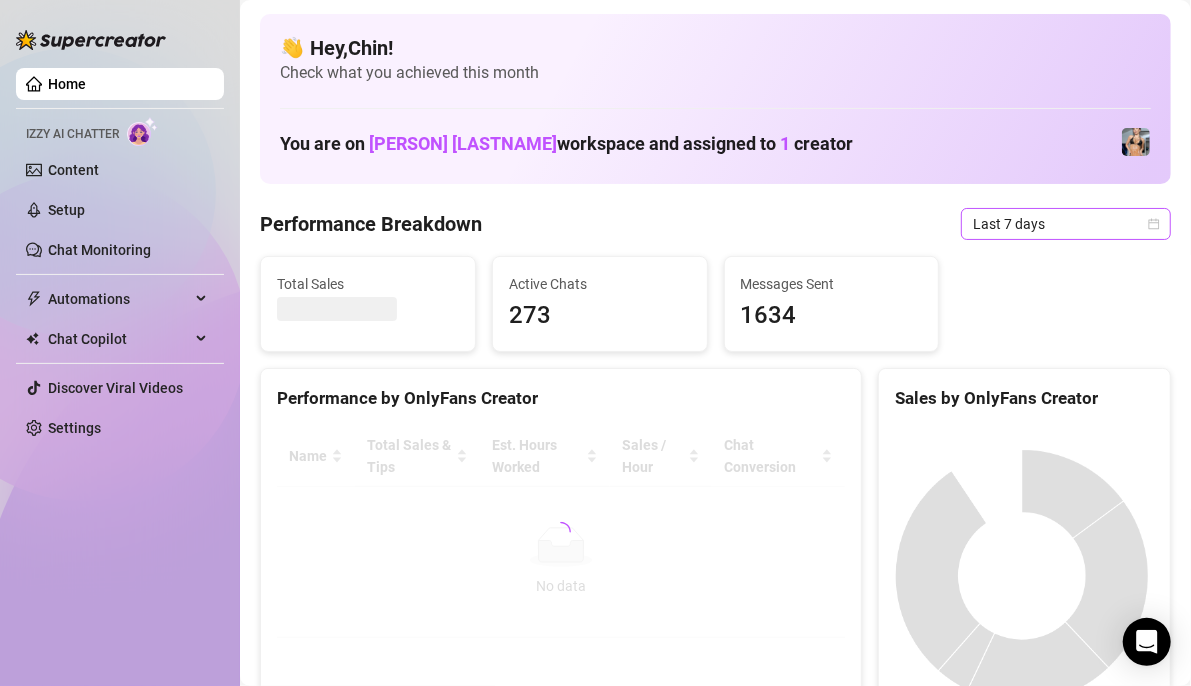 click 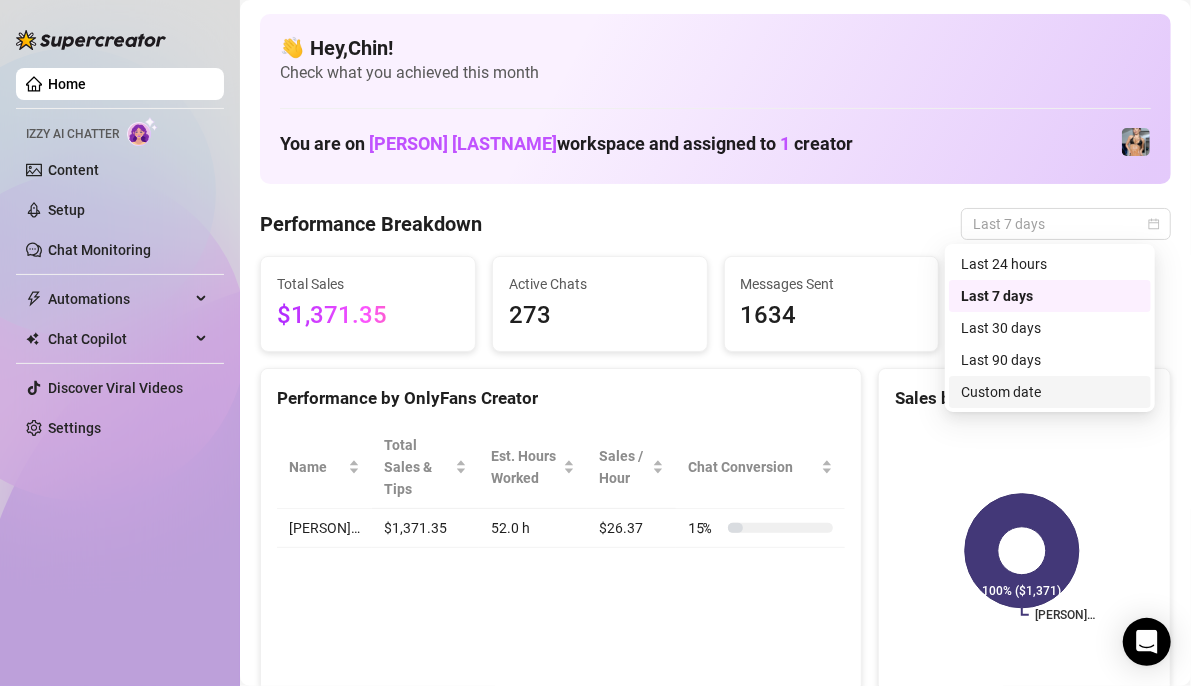 click on "Custom date" at bounding box center (1050, 392) 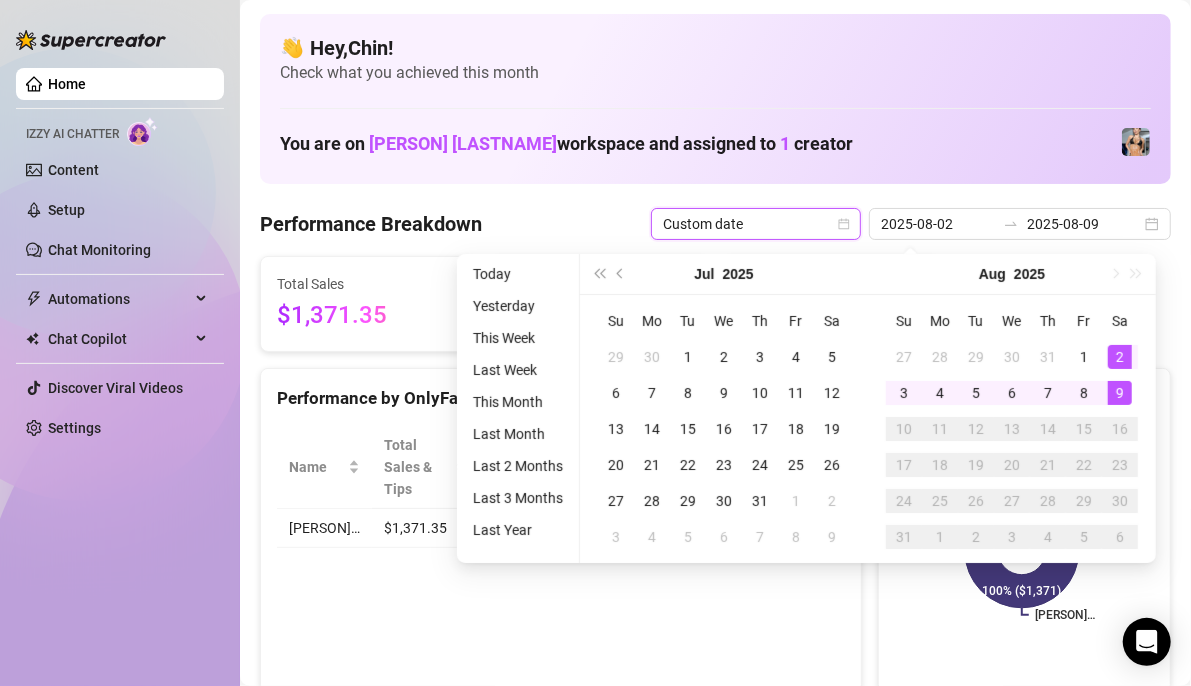 type on "2025-08-07" 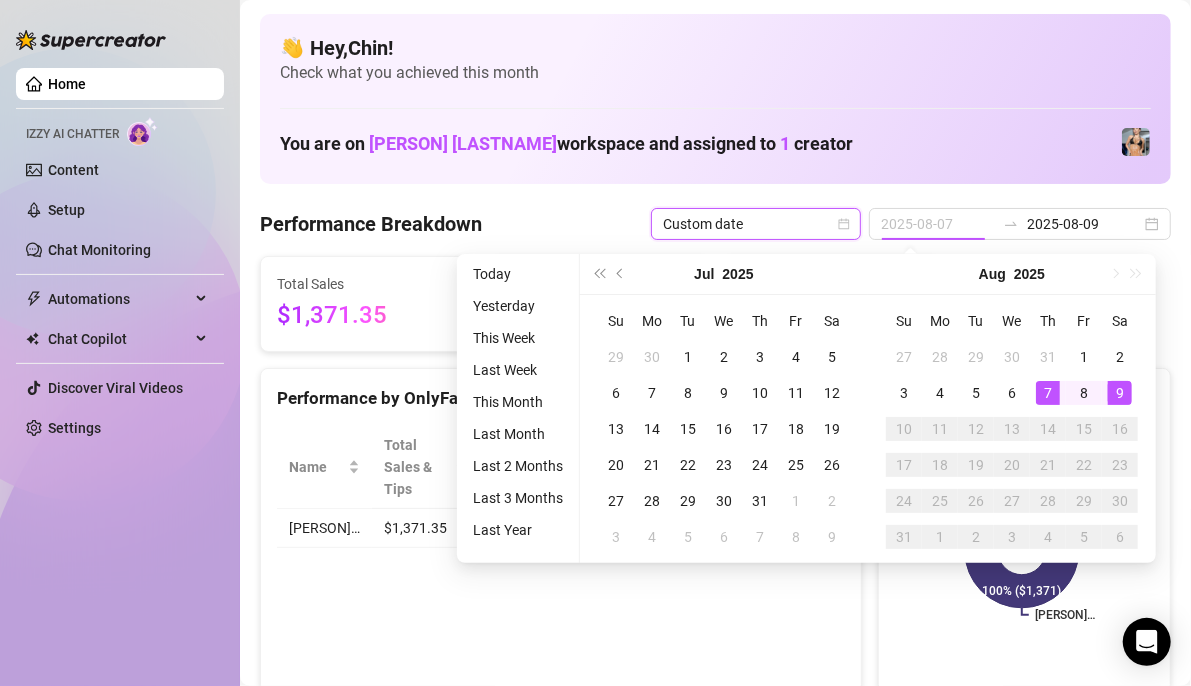 click on "7" at bounding box center [1048, 393] 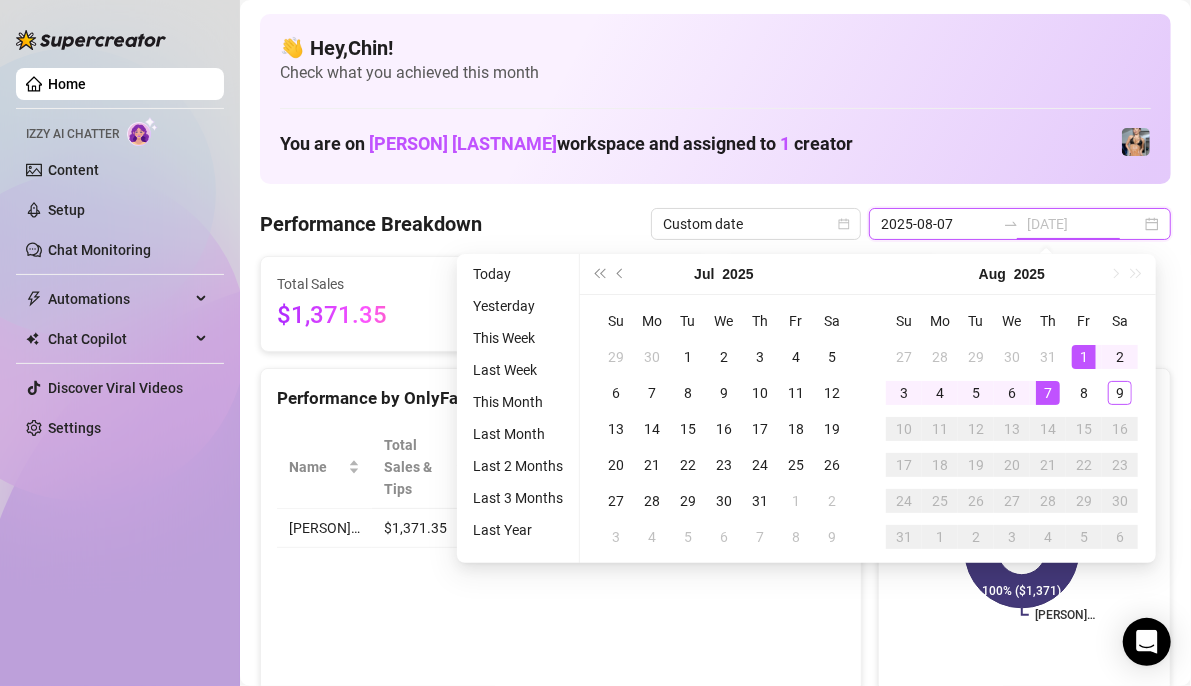 type on "2025-08-01" 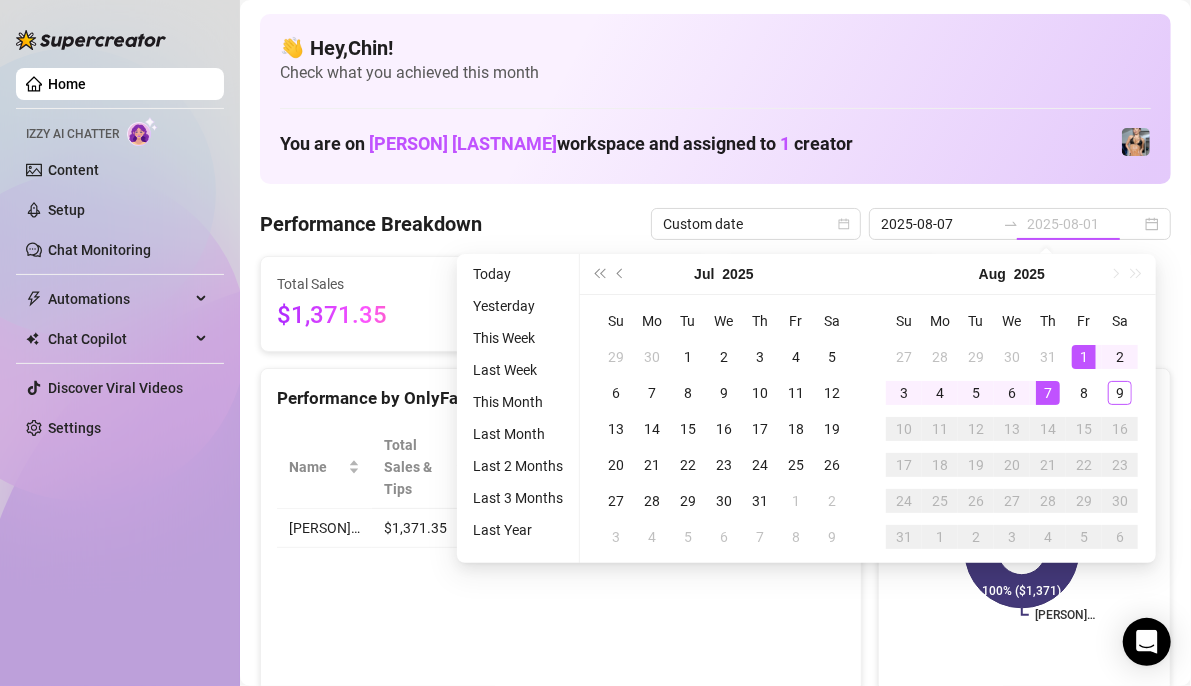 click on "1" at bounding box center (1084, 357) 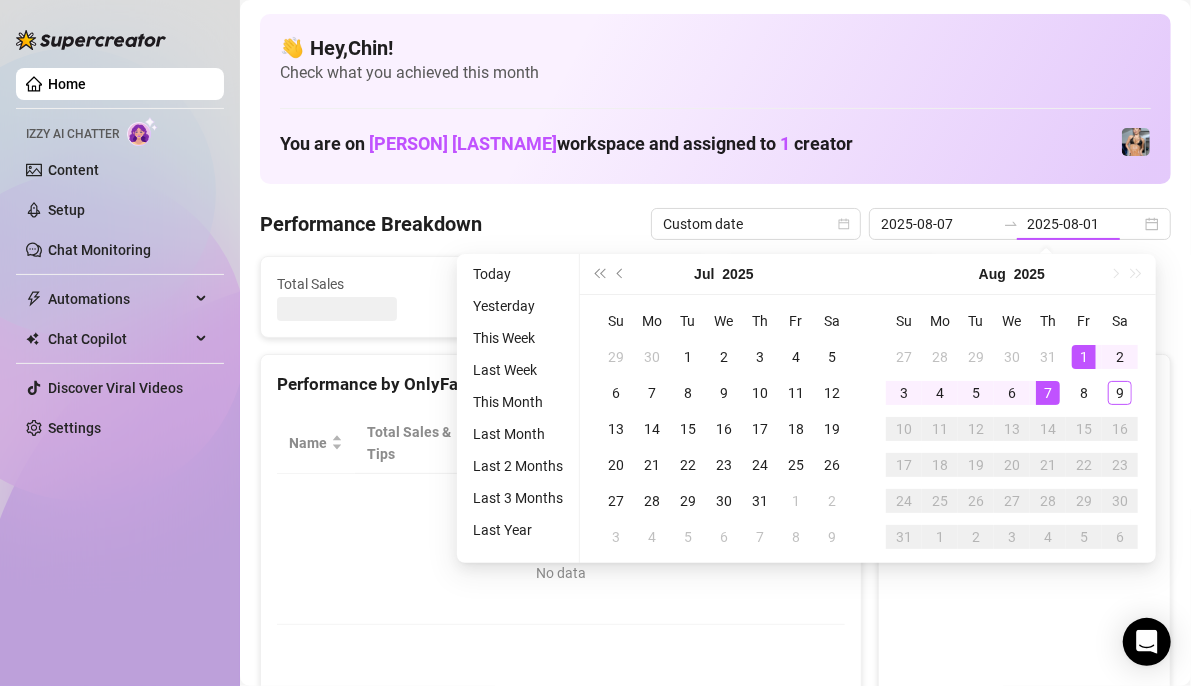 type on "2025-08-01" 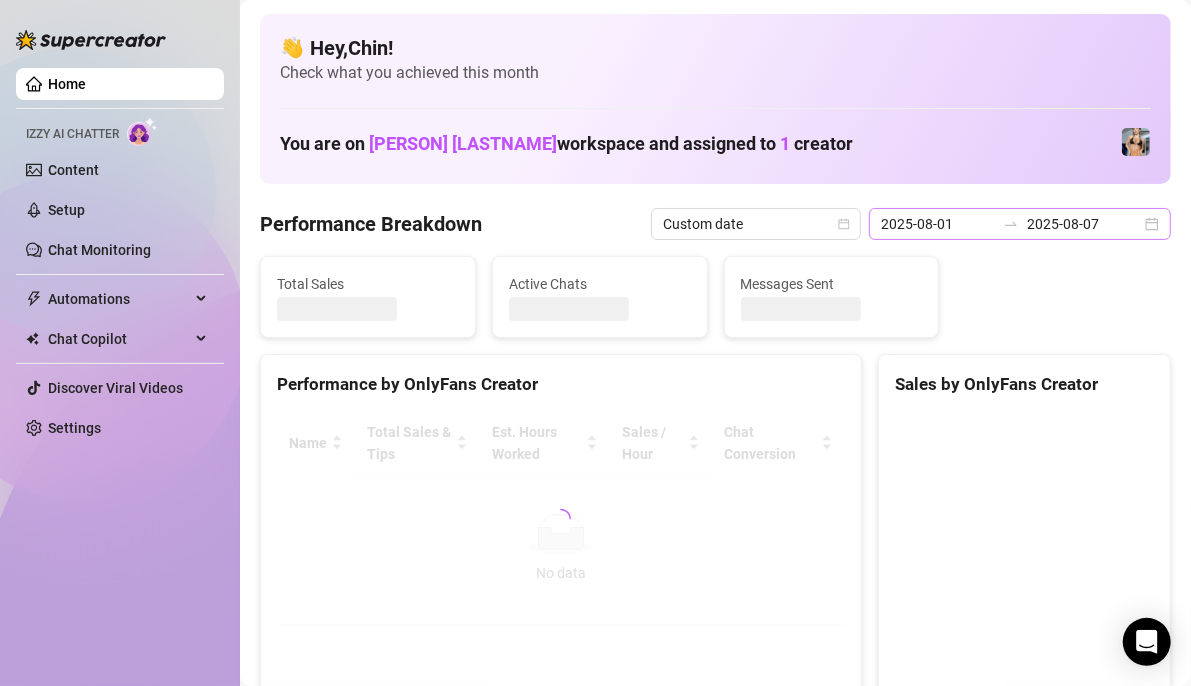 click on "2025-08-01 2025-08-07" at bounding box center (1020, 224) 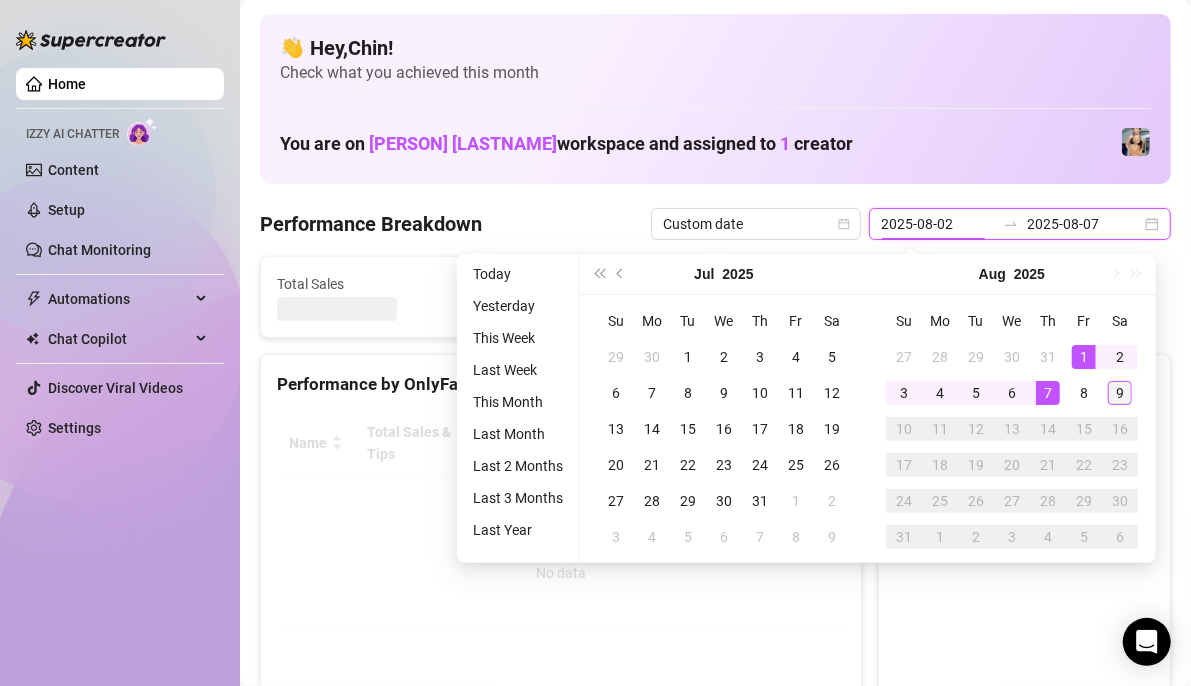 type on "2025-08-01" 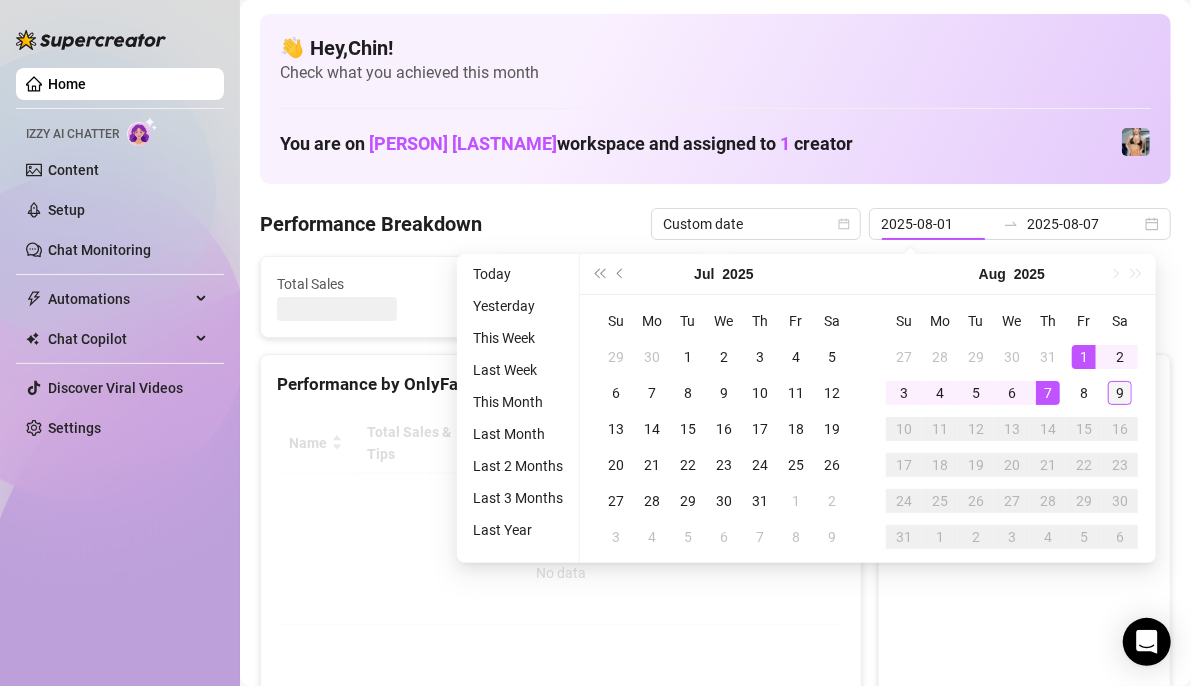 click on "1" at bounding box center [1084, 357] 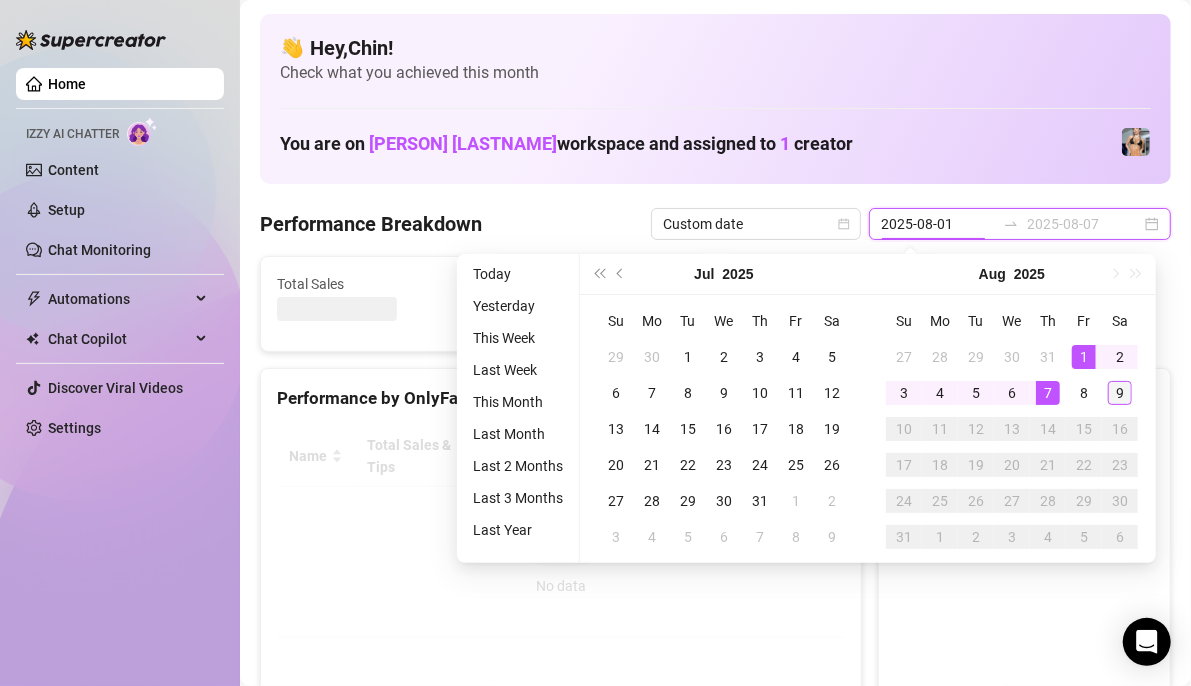type on "2025-08-09" 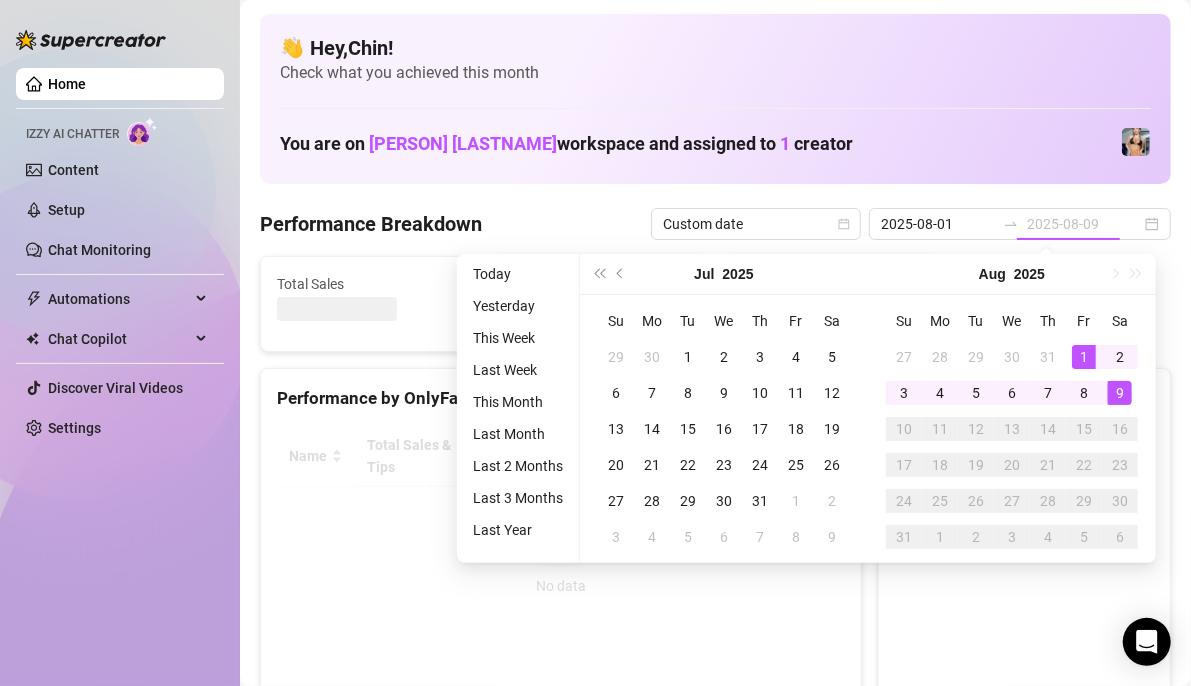 click on "9" at bounding box center (1120, 393) 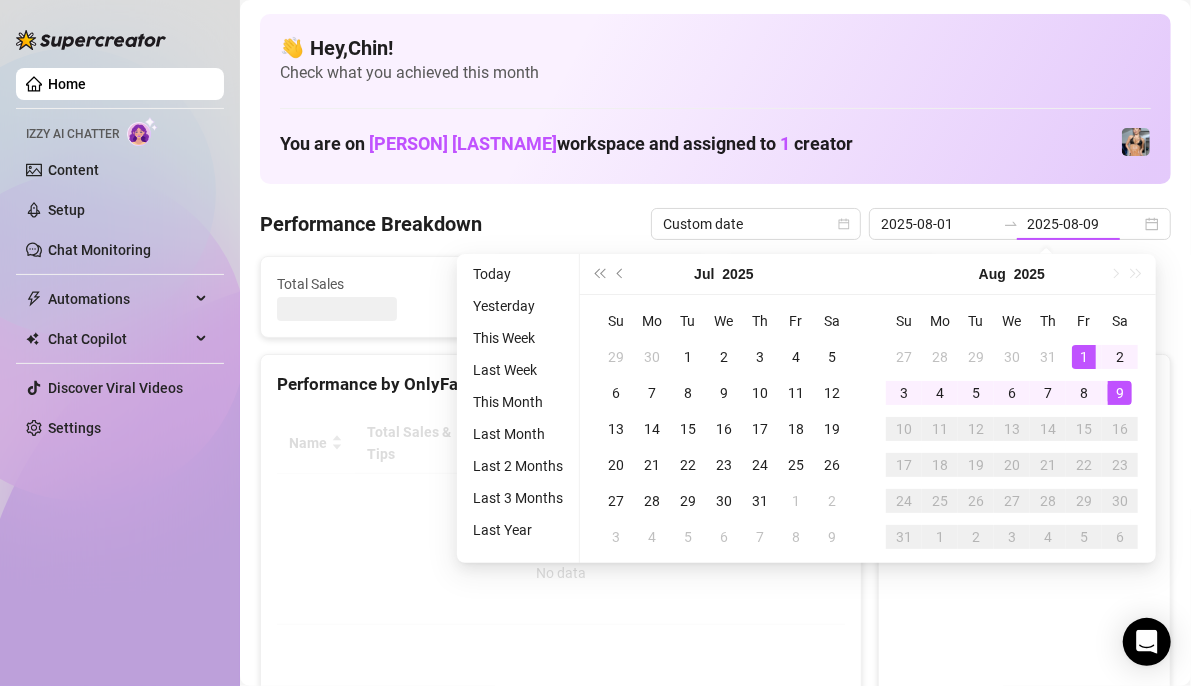 type on "2025-08-09" 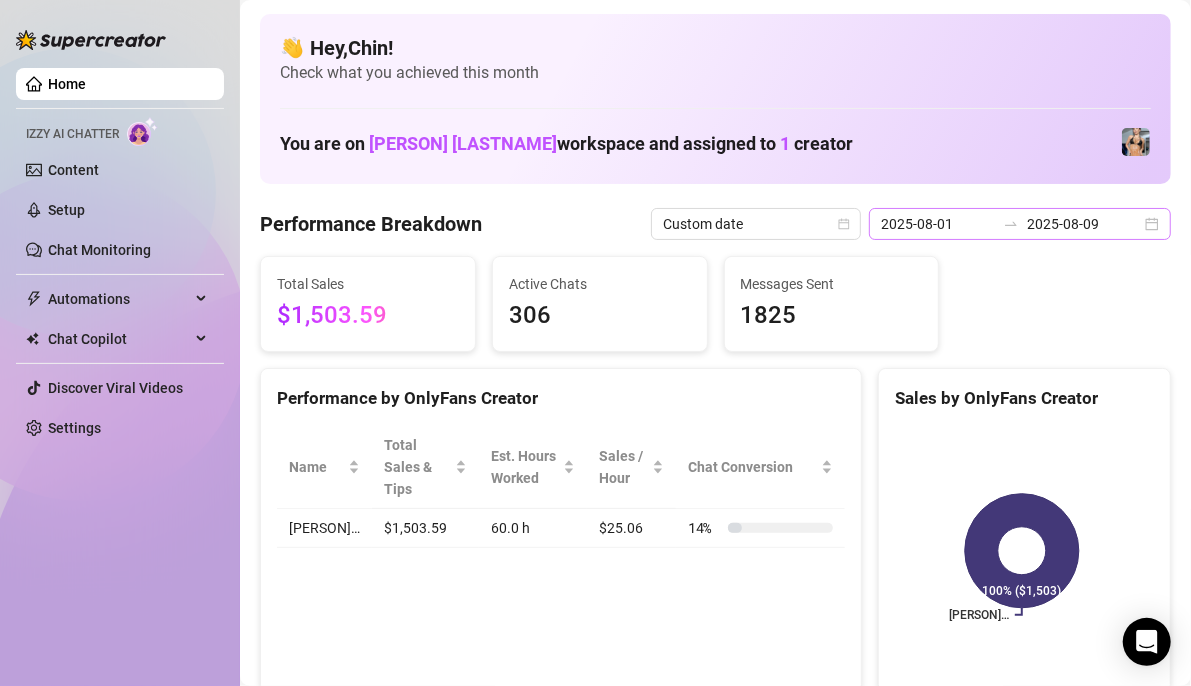 click on "2025-08-01 2025-08-09" at bounding box center (1020, 224) 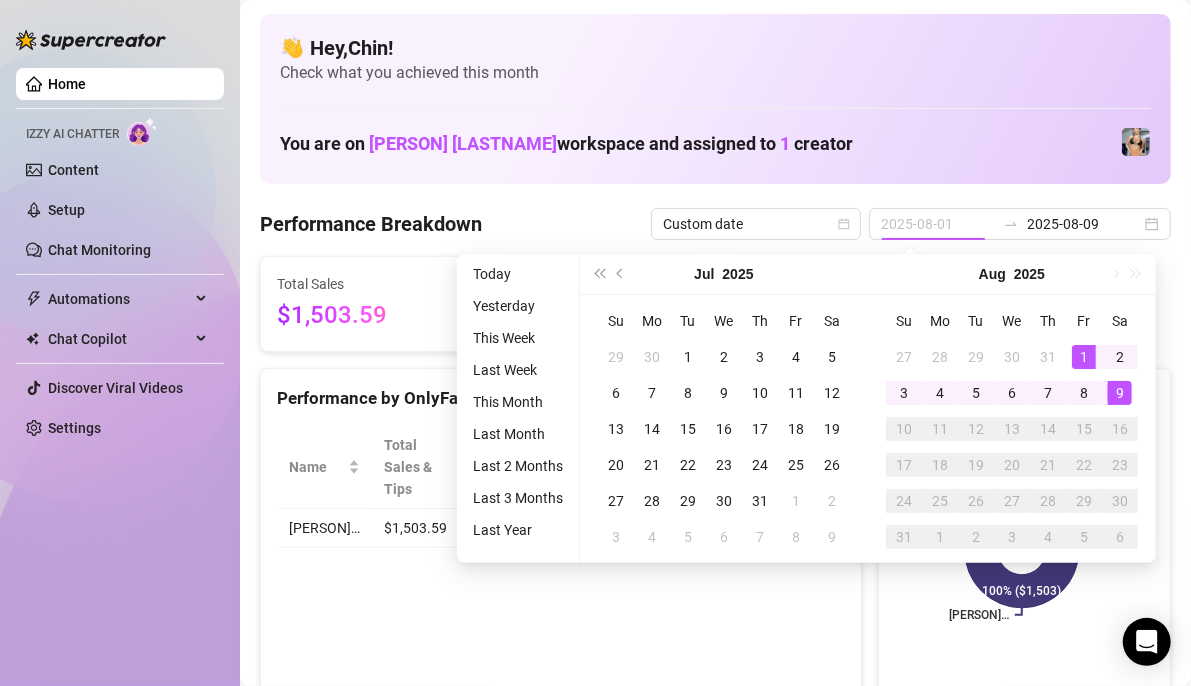 click on "1" at bounding box center (1084, 357) 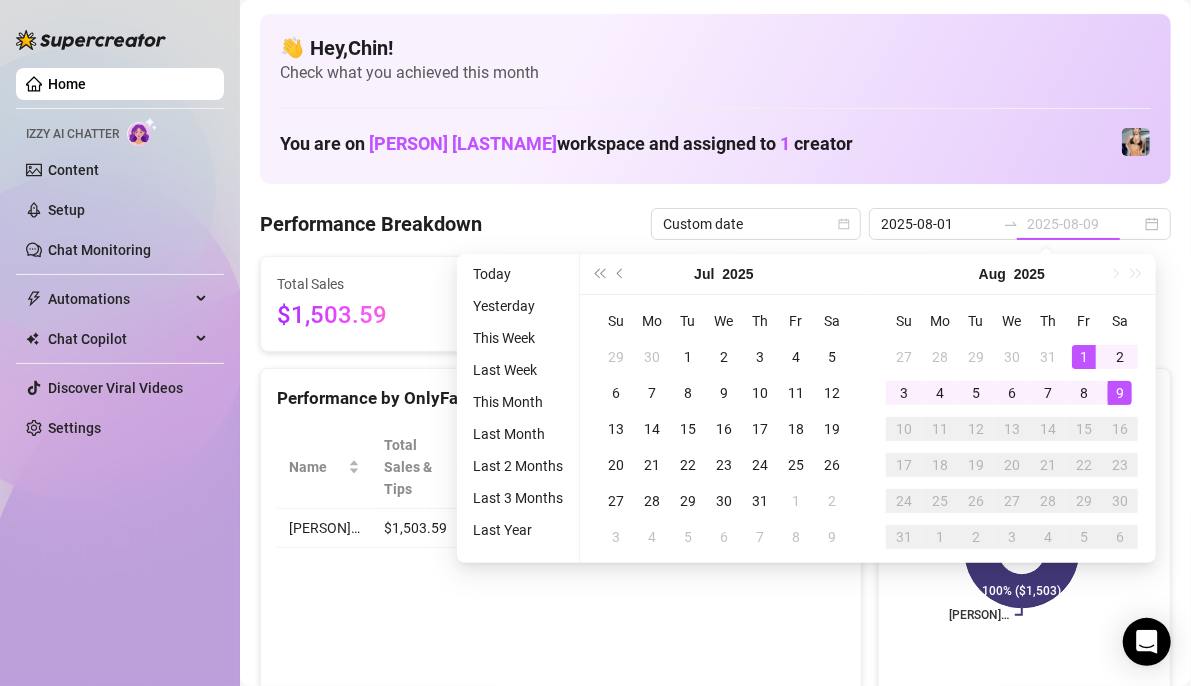 click on "9" at bounding box center (1120, 393) 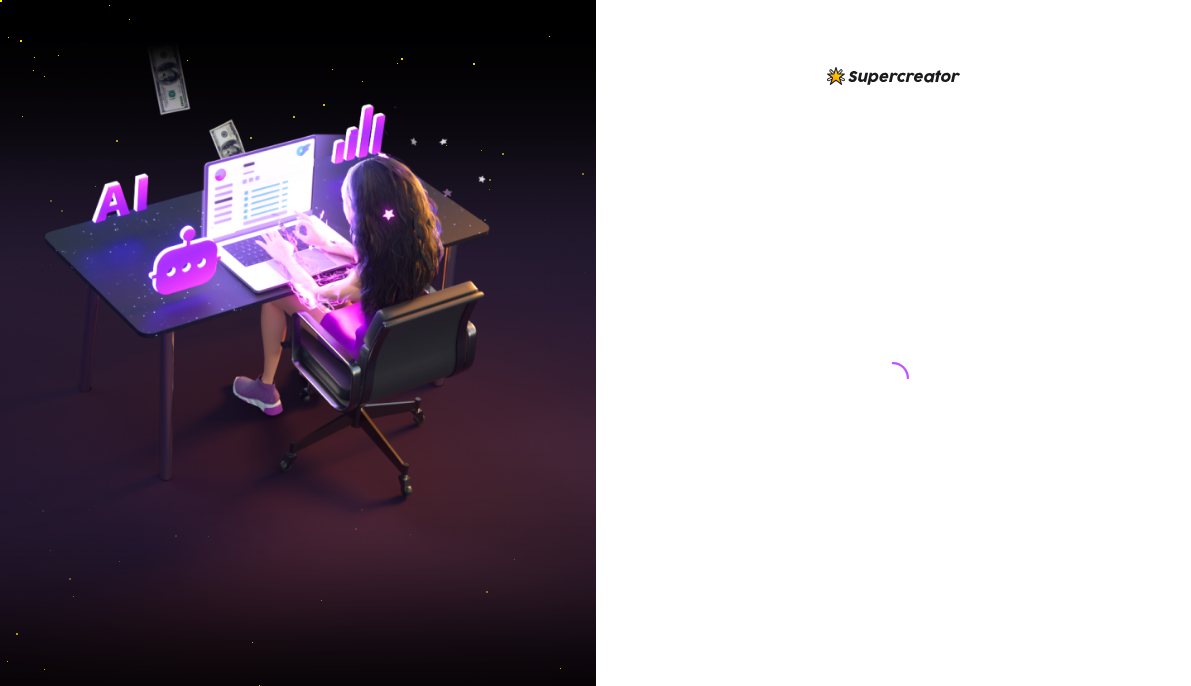scroll, scrollTop: 0, scrollLeft: 0, axis: both 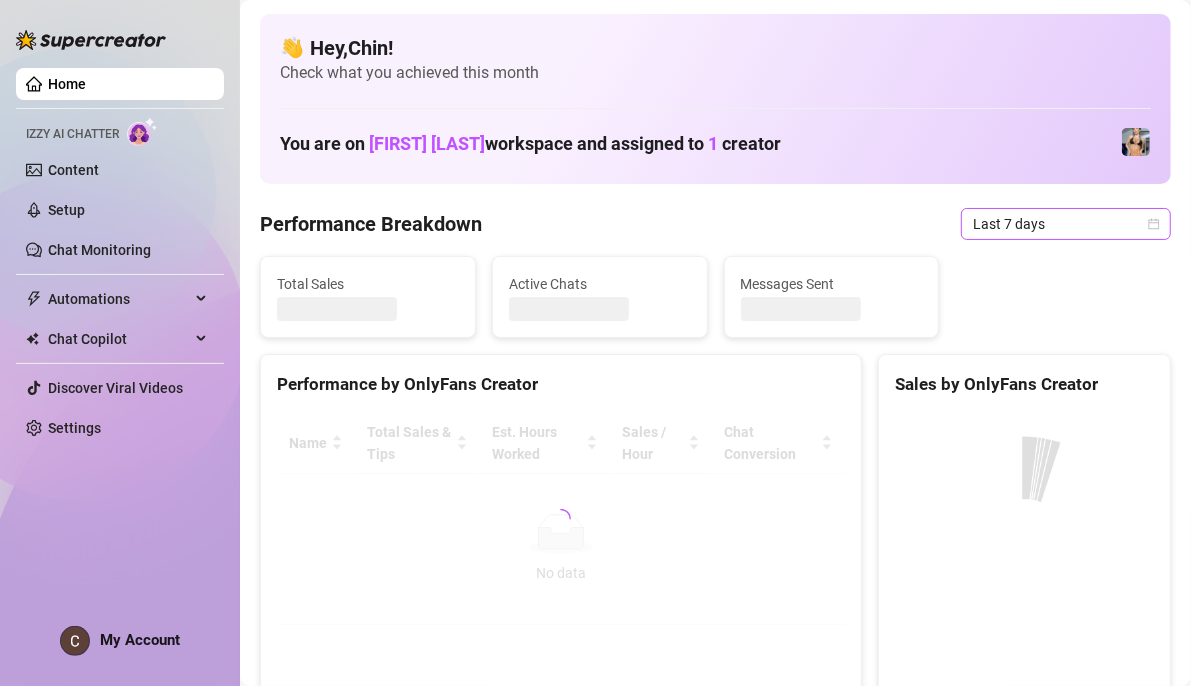 click 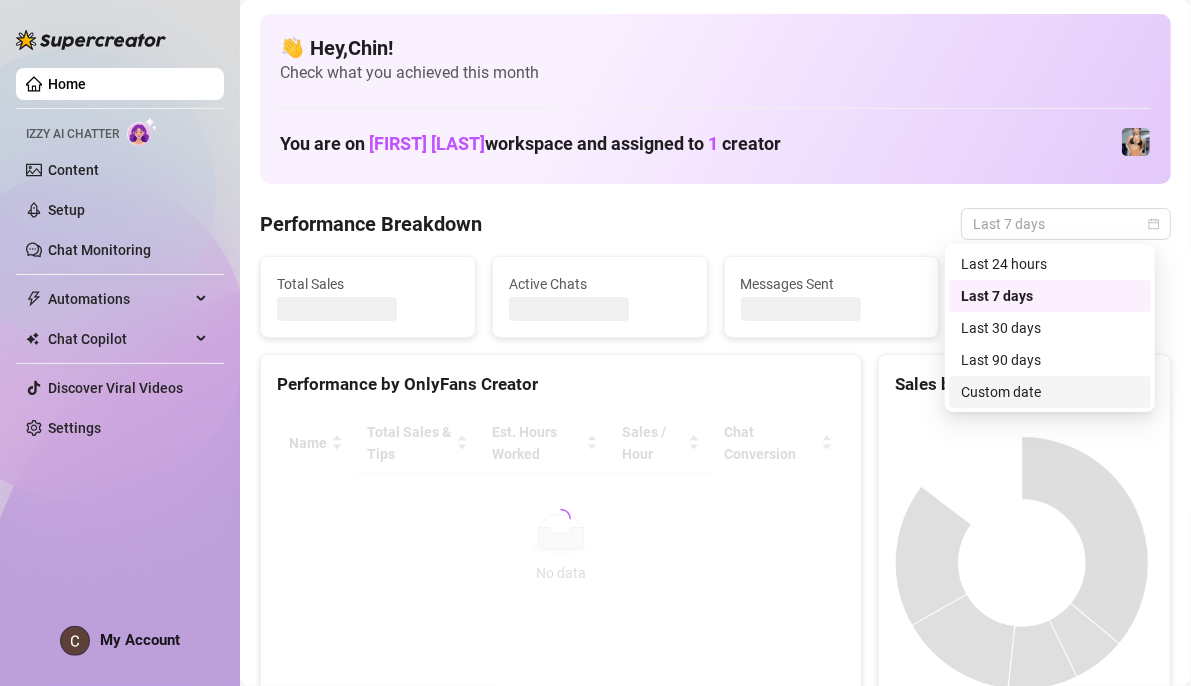 click on "Custom date" at bounding box center (1050, 392) 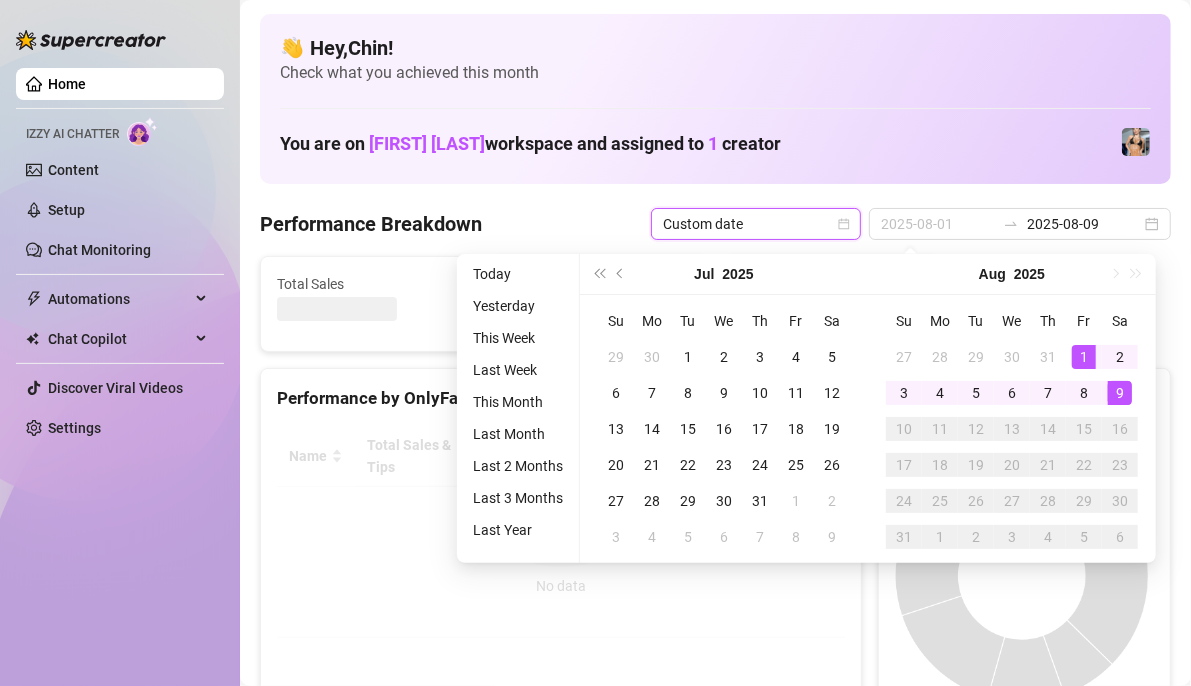 click on "1" at bounding box center (1084, 357) 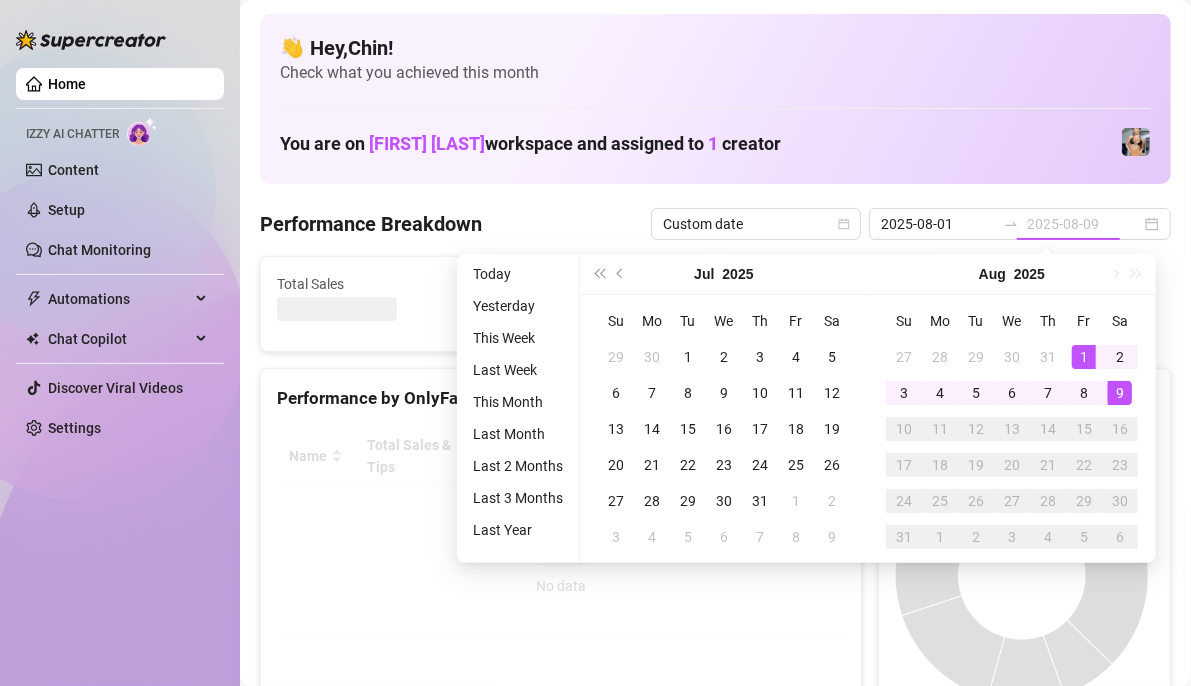 click on "9" at bounding box center [1120, 393] 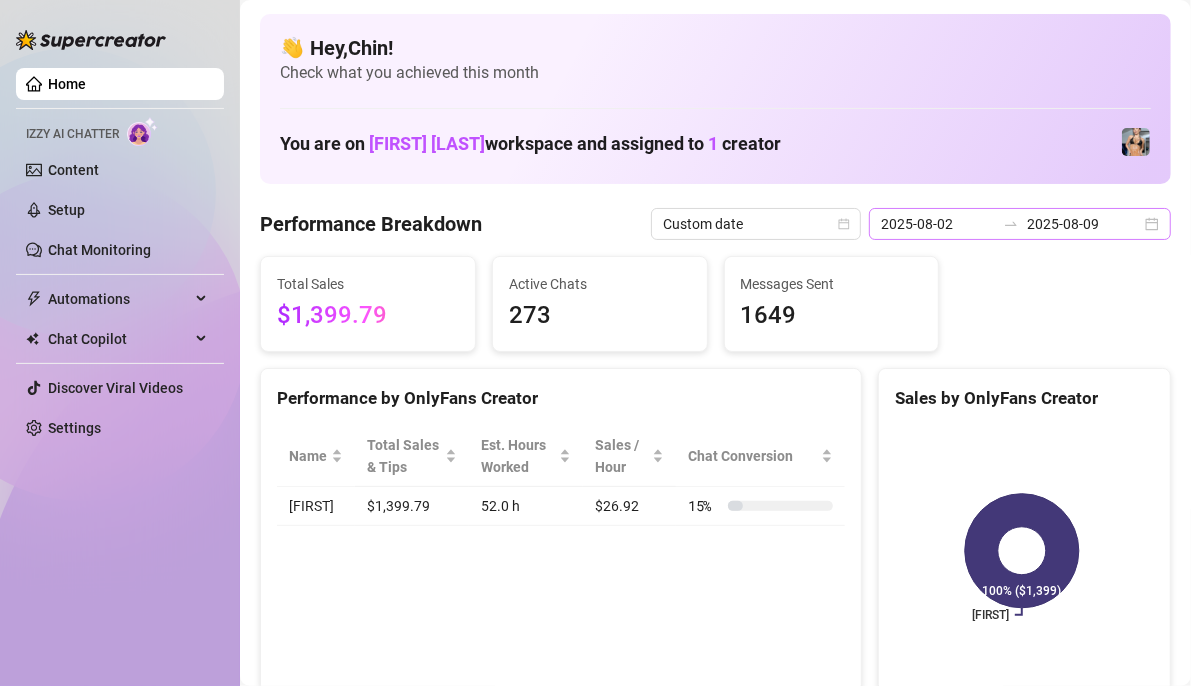 click on "2025-08-02 2025-08-09" at bounding box center [1020, 224] 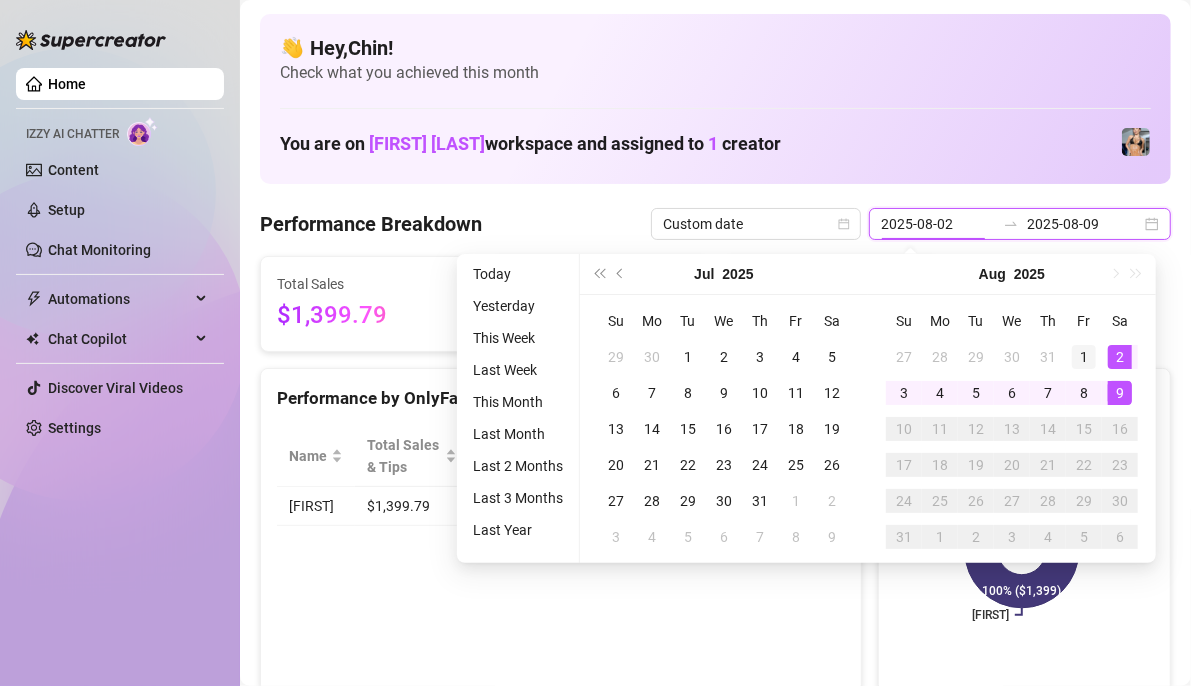 type on "2025-08-01" 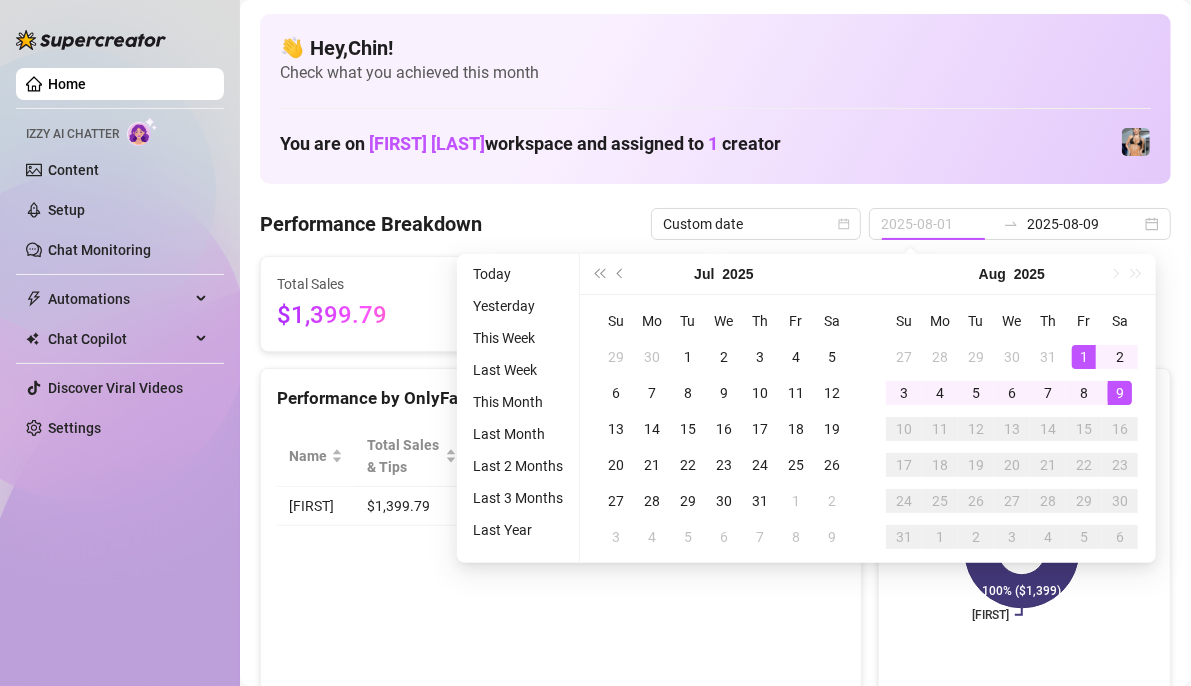 click on "1" at bounding box center [1084, 357] 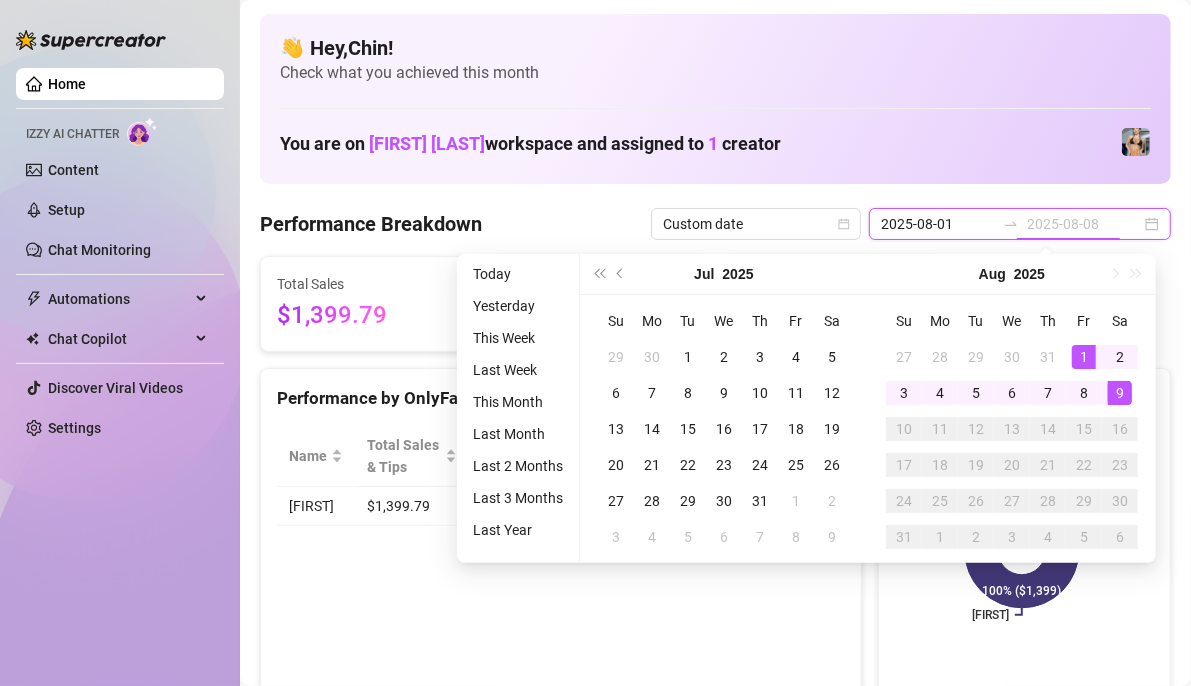 type on "2025-08-09" 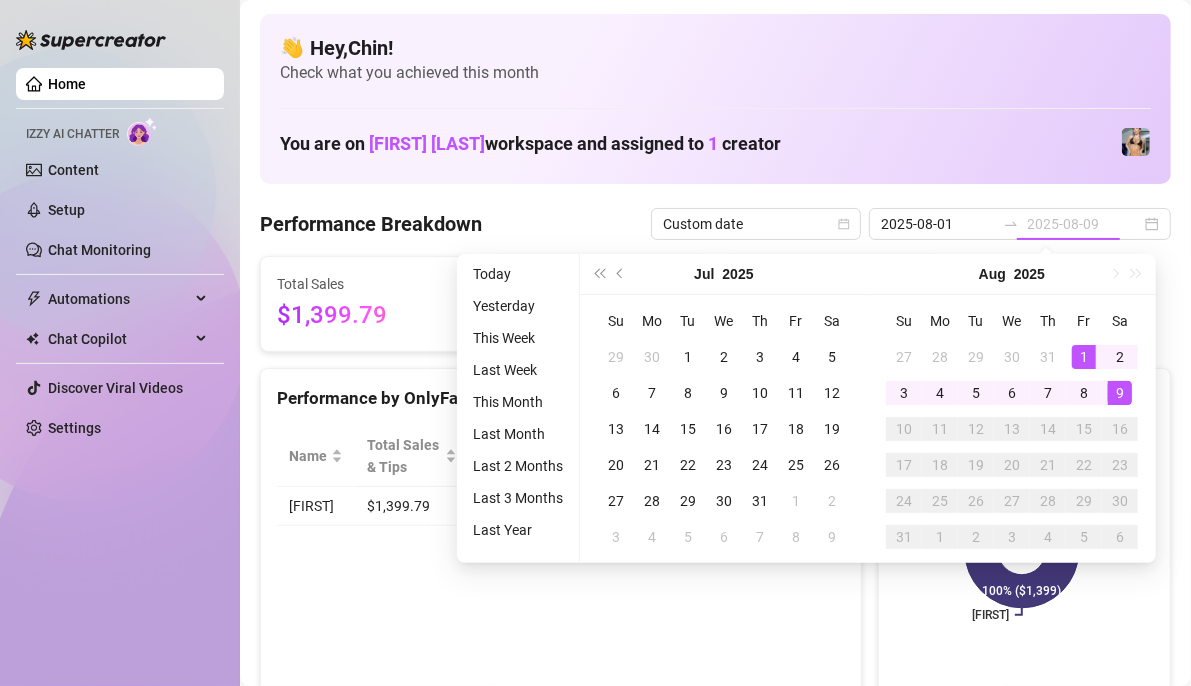 click on "9" at bounding box center (1120, 393) 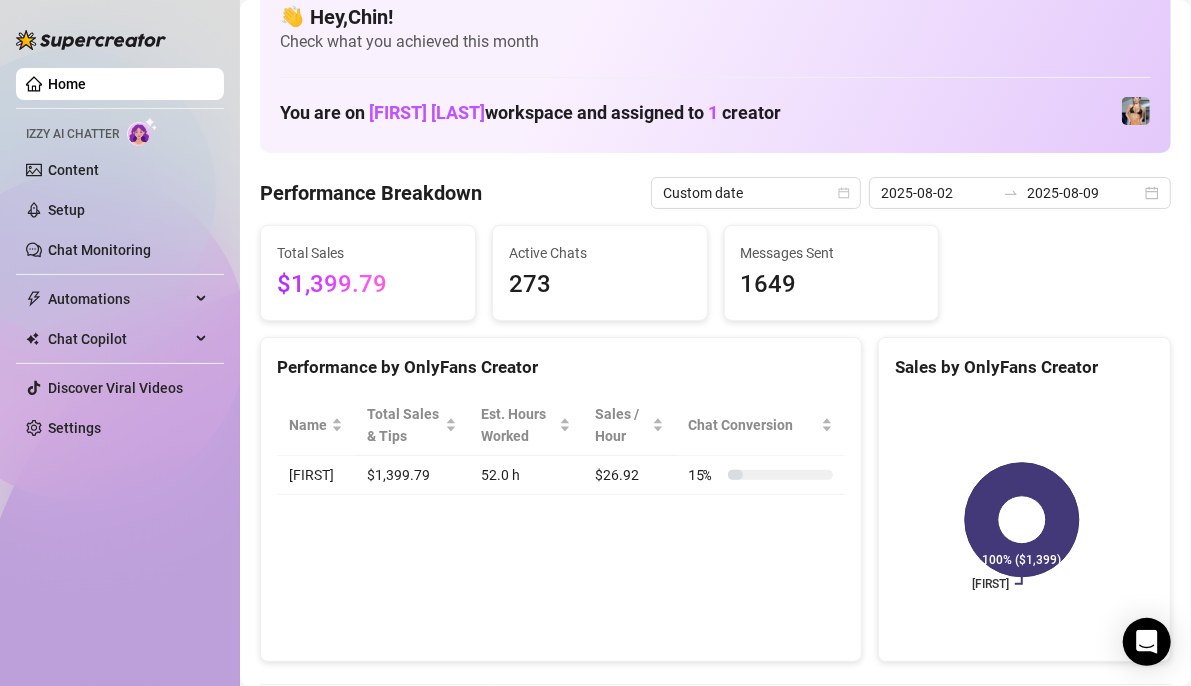 scroll, scrollTop: 0, scrollLeft: 0, axis: both 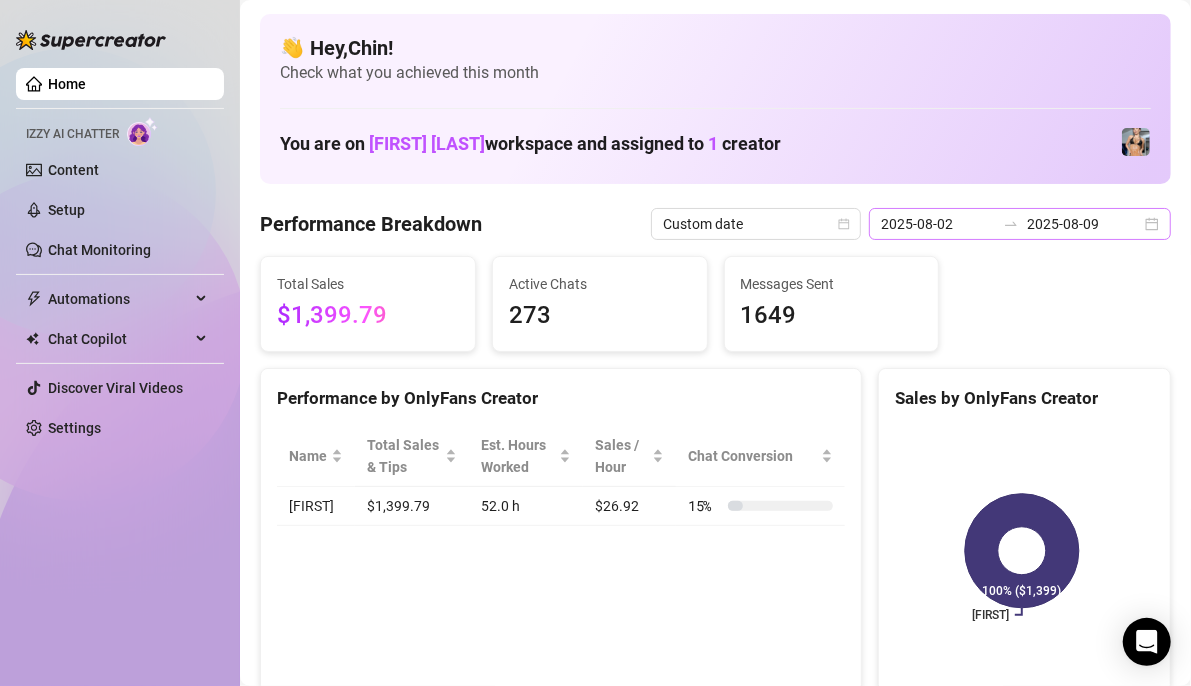 click on "2025-08-02 2025-08-09" at bounding box center [1020, 224] 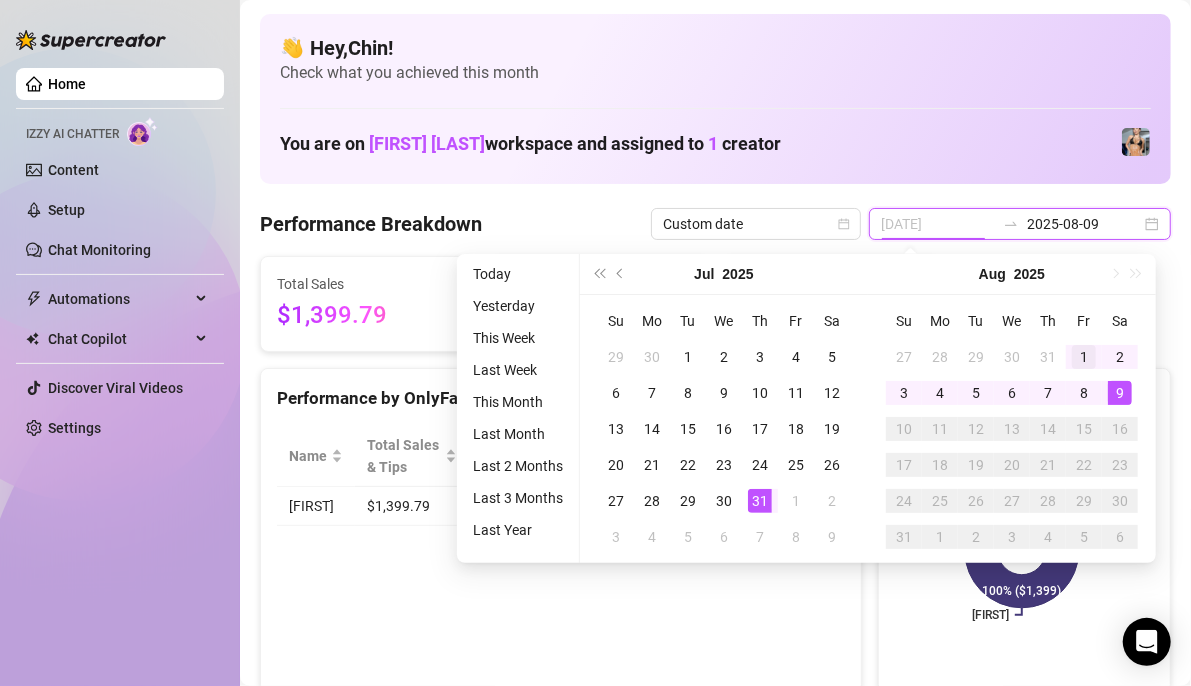 type on "2025-08-01" 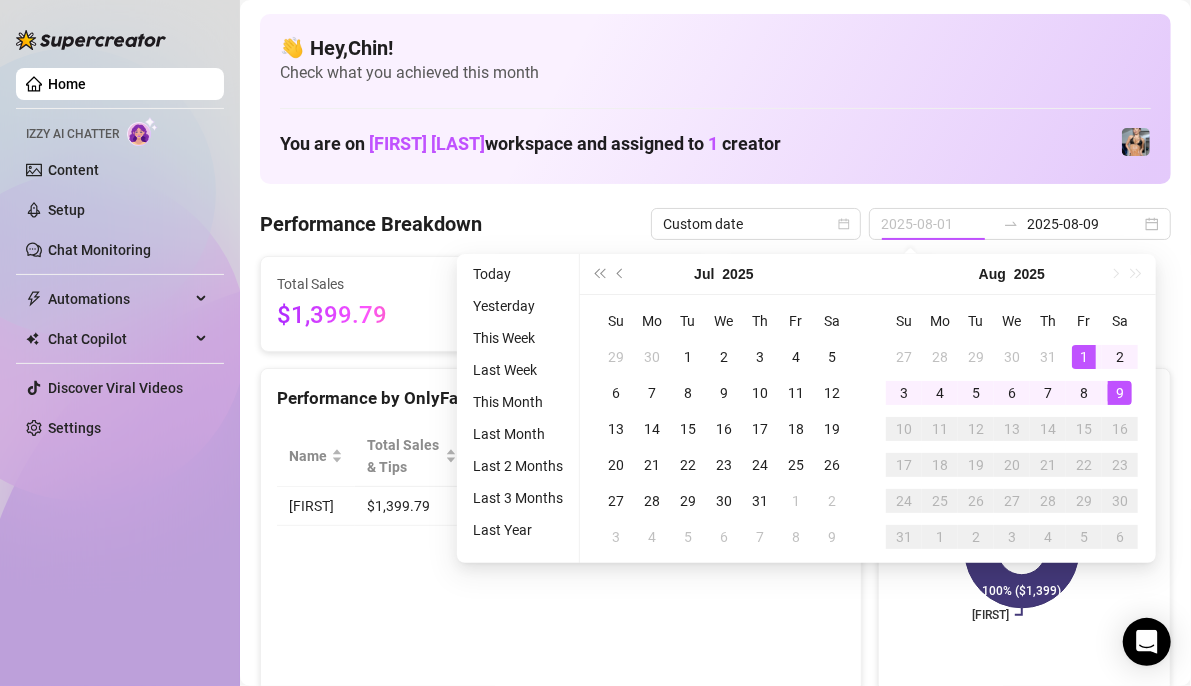 click on "1" at bounding box center [1084, 357] 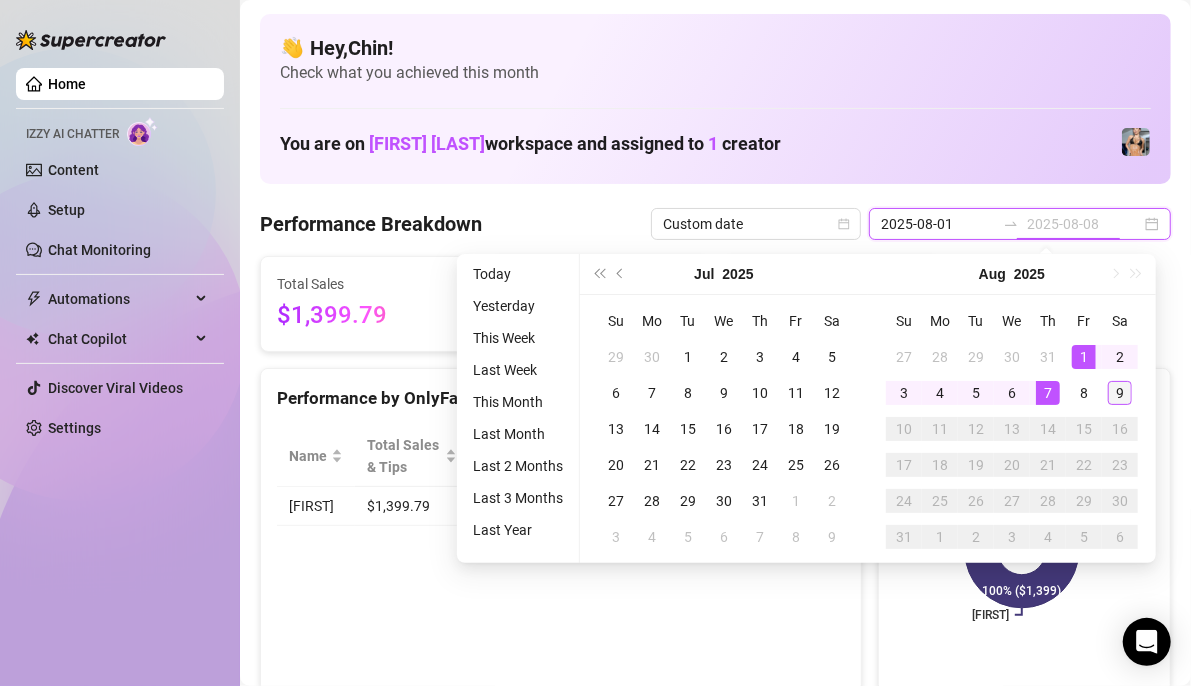 type on "2025-08-09" 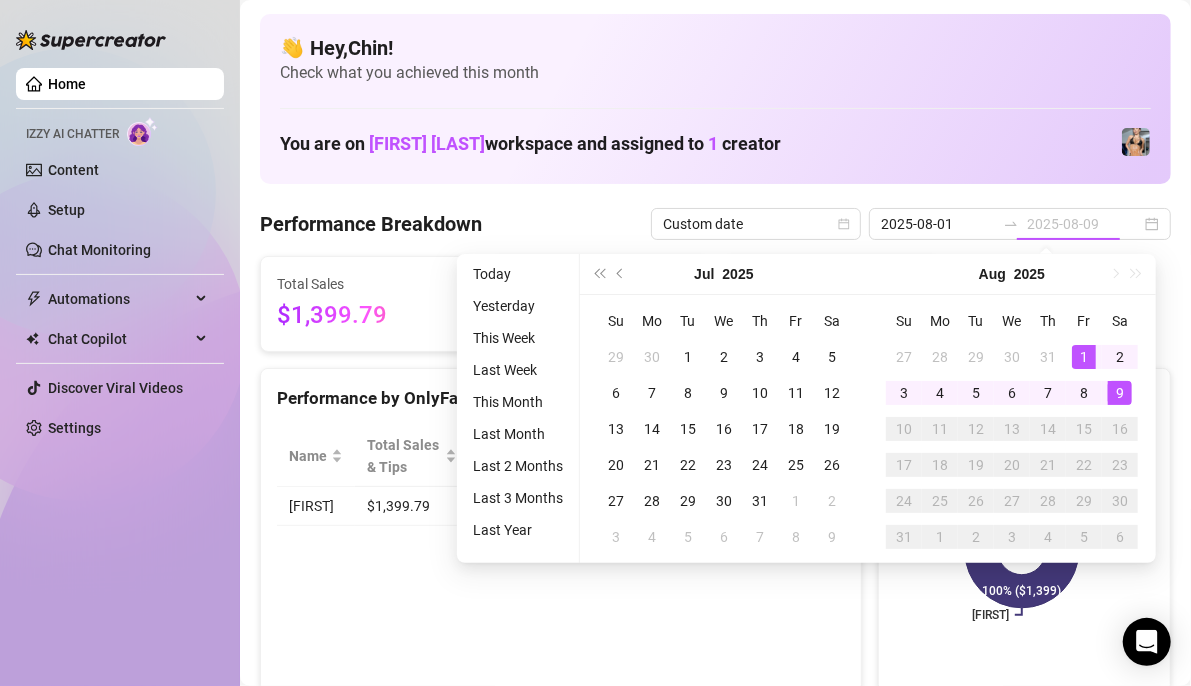 click on "9" at bounding box center (1120, 393) 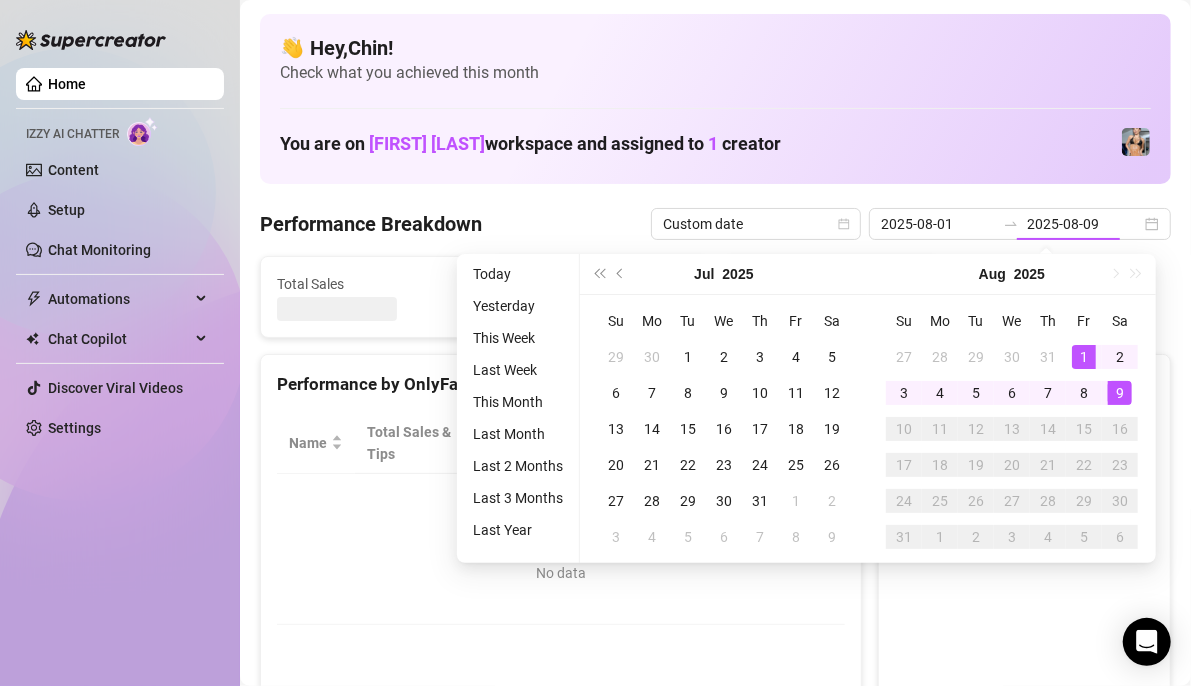 type on "2025-08-01" 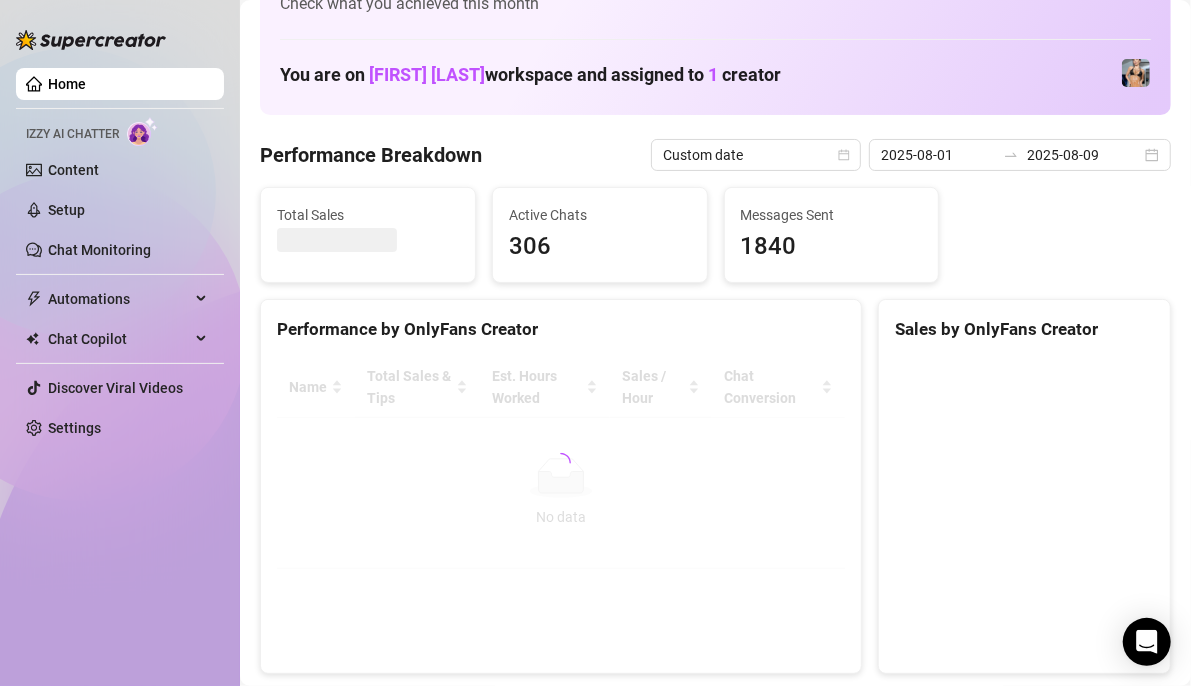 scroll, scrollTop: 100, scrollLeft: 0, axis: vertical 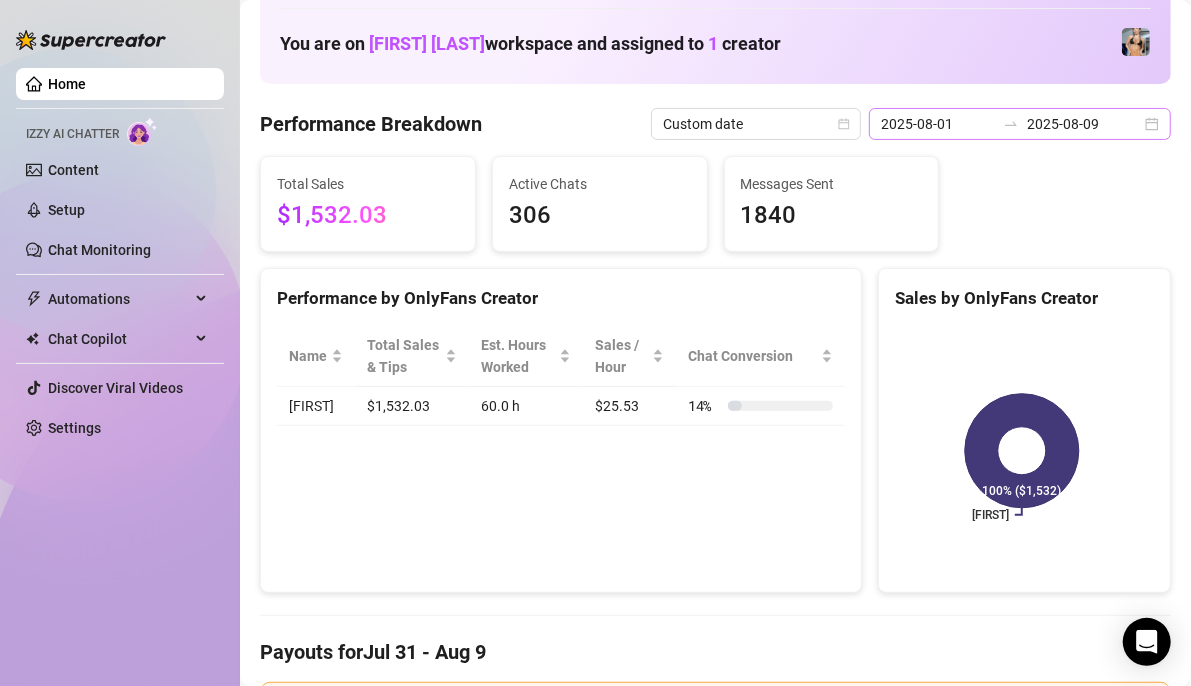 click on "2025-08-01 2025-08-09" at bounding box center (1020, 124) 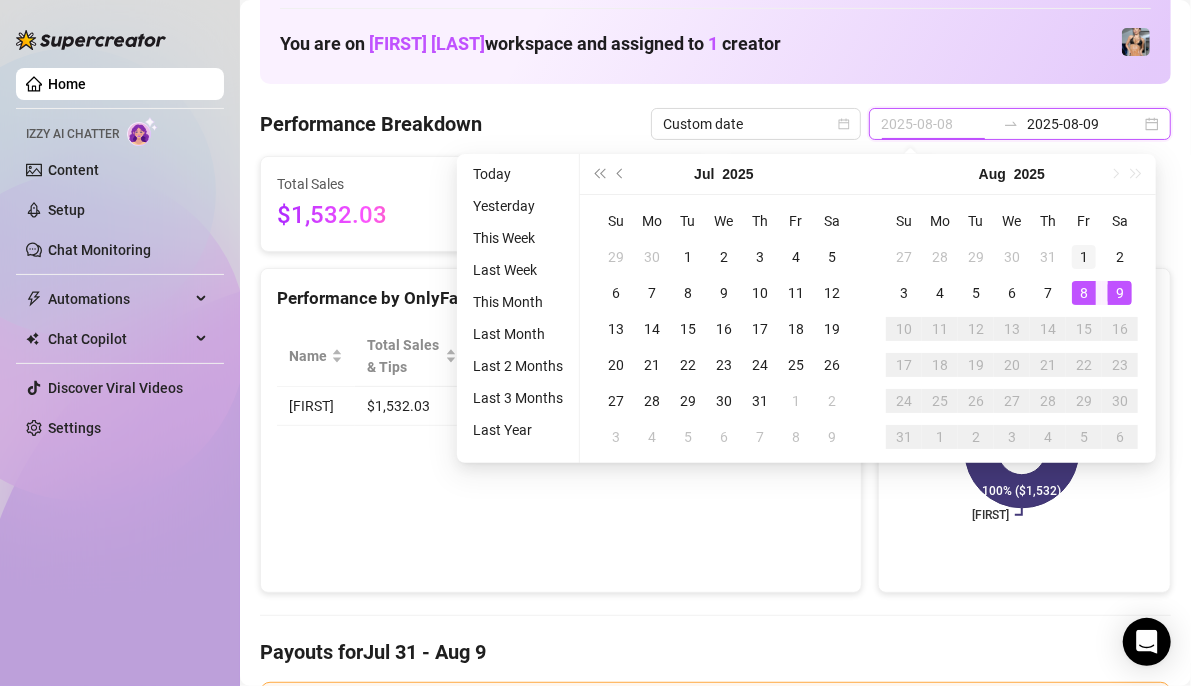 type on "2025-08-01" 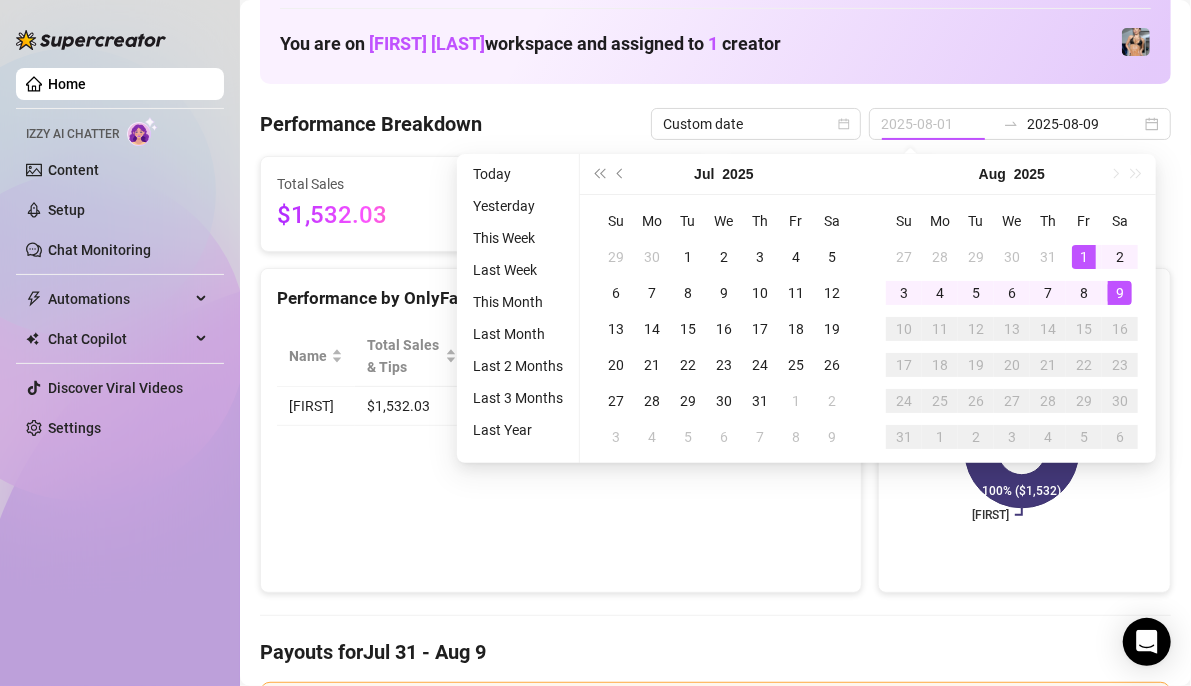 click on "1" at bounding box center [1084, 257] 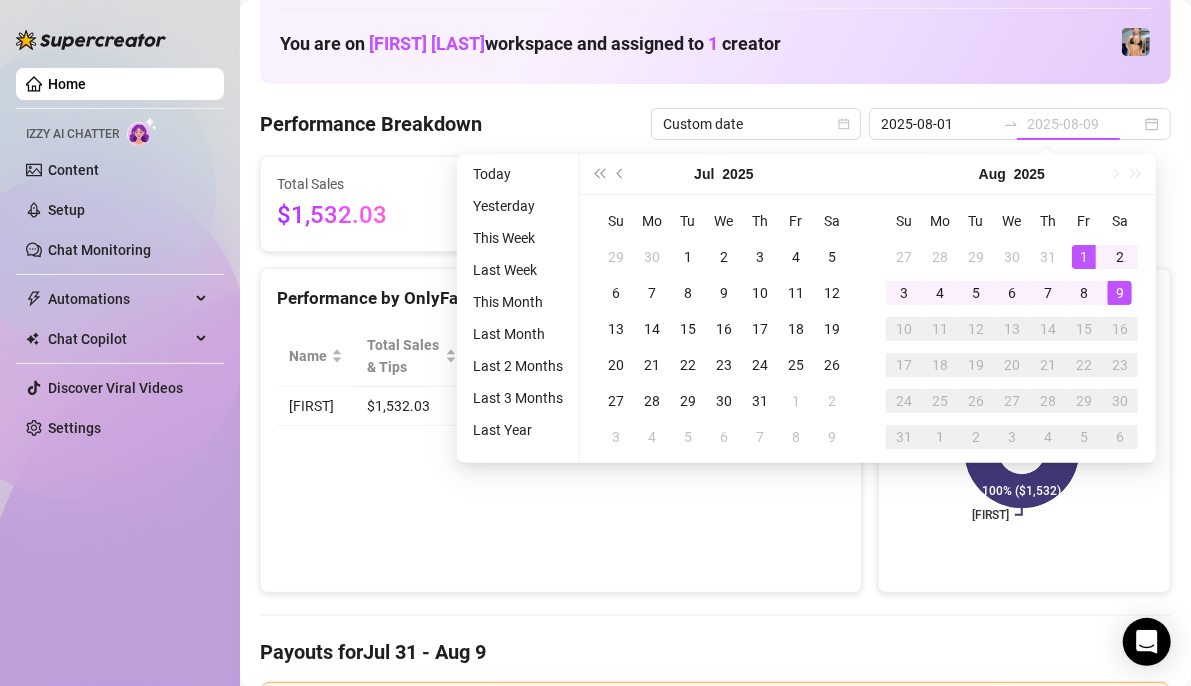 click on "9" at bounding box center (1120, 293) 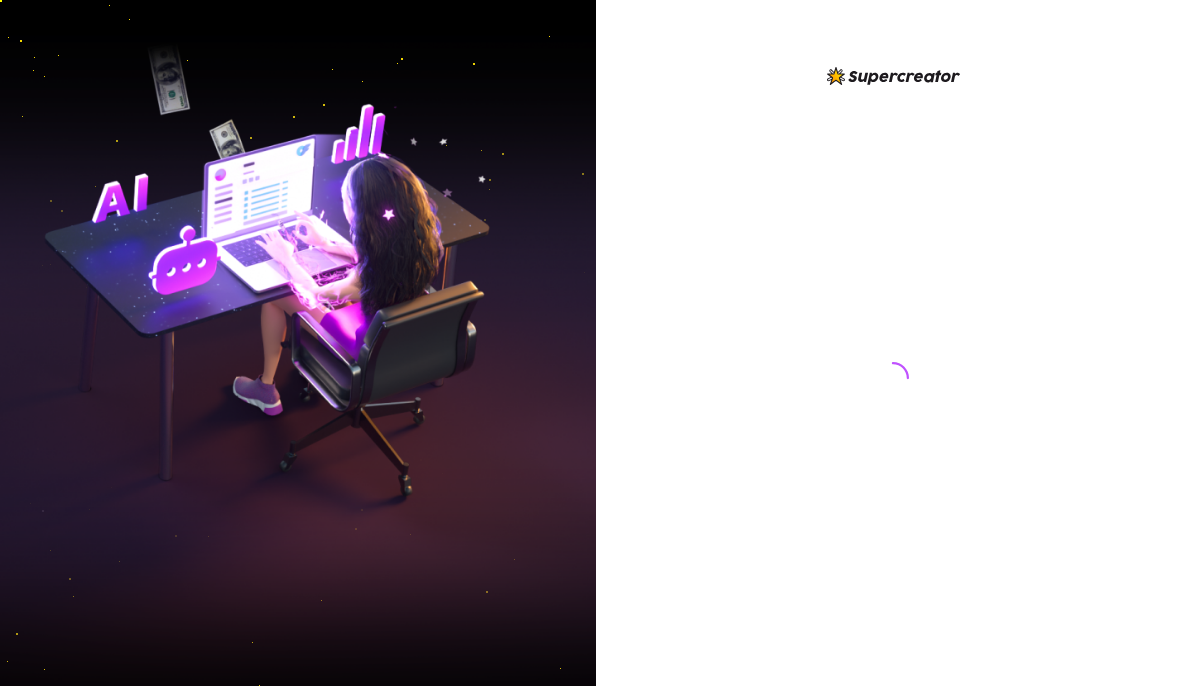 scroll, scrollTop: 0, scrollLeft: 0, axis: both 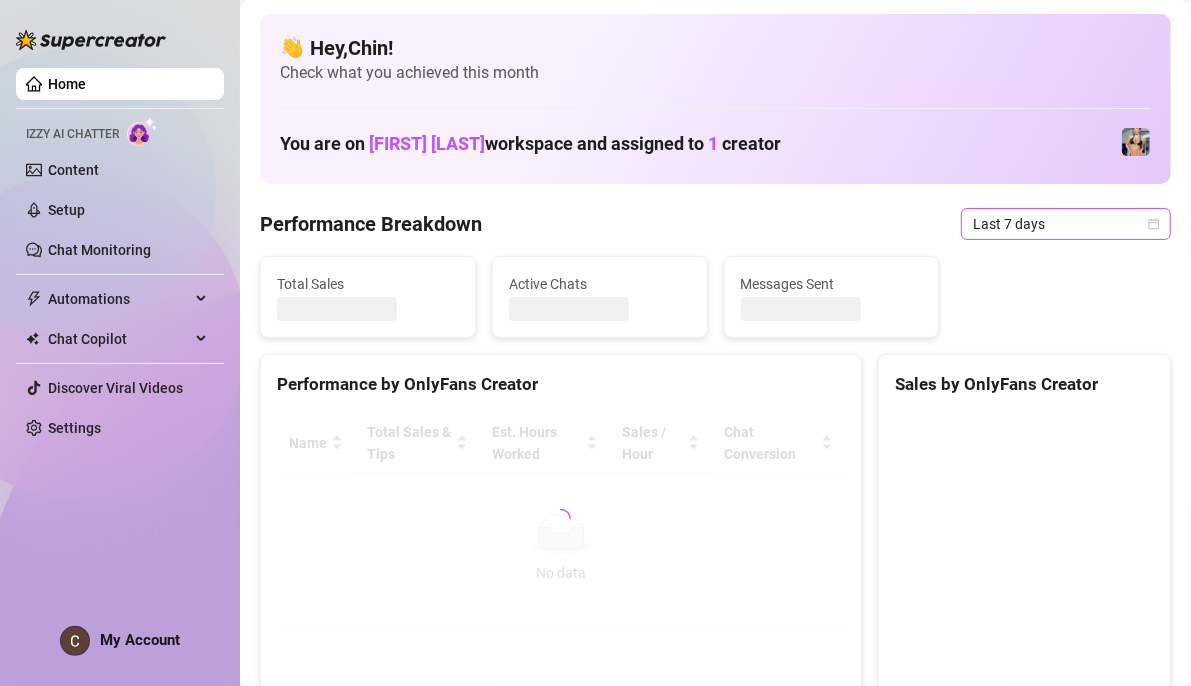 click on "Last 7 days" at bounding box center (1066, 224) 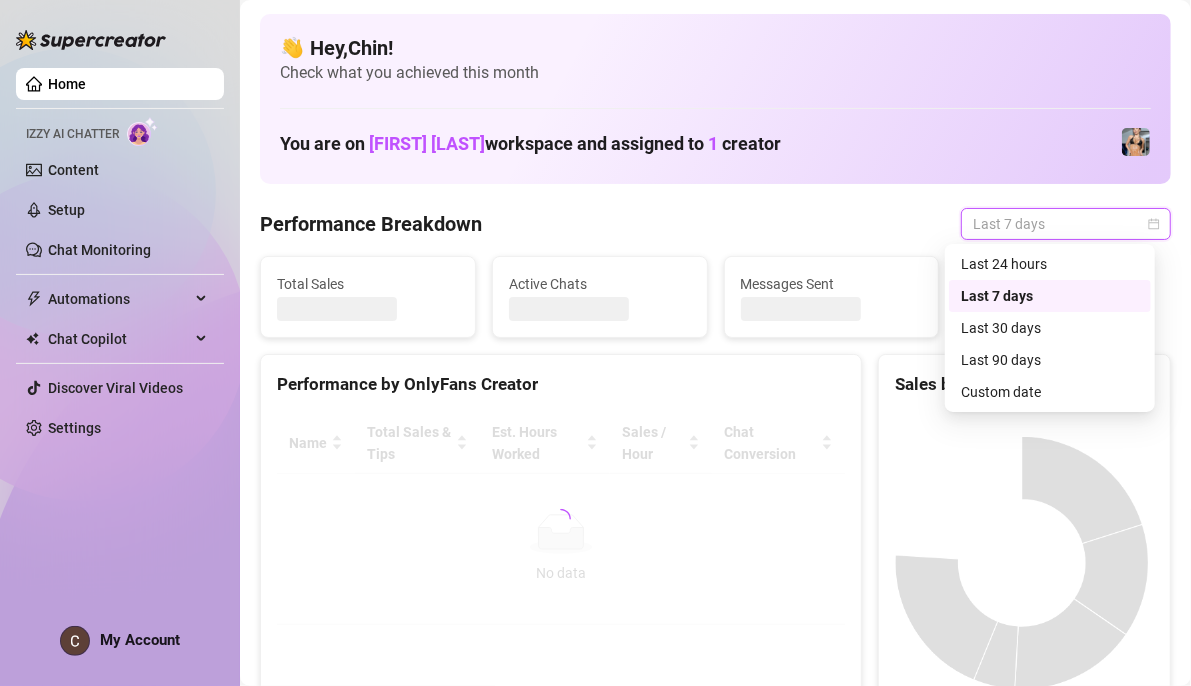 click on "Custom date" at bounding box center [1050, 392] 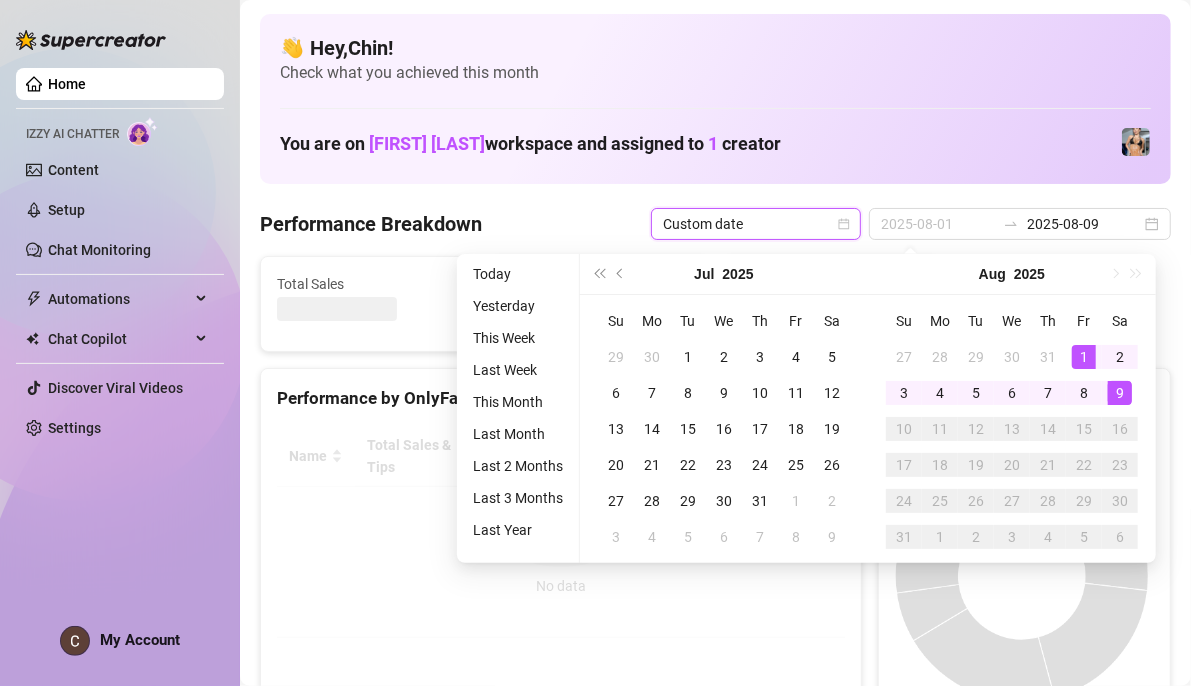 drag, startPoint x: 1079, startPoint y: 359, endPoint x: 1107, endPoint y: 378, distance: 33.83785 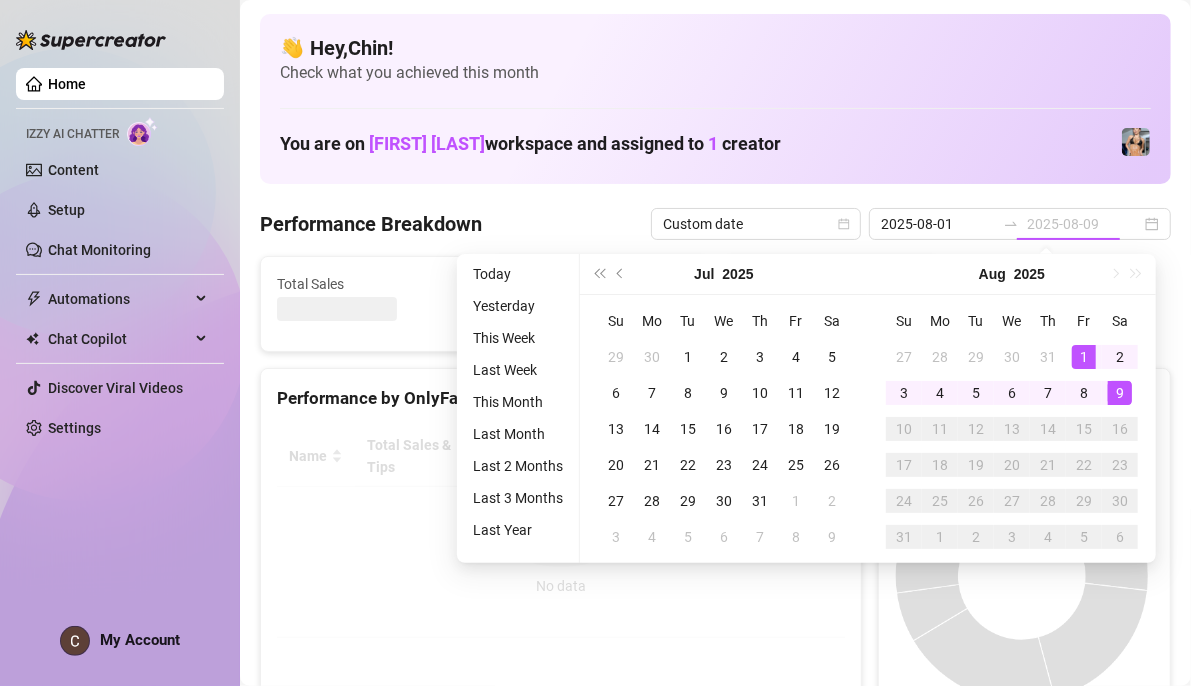 click on "9" at bounding box center (1120, 393) 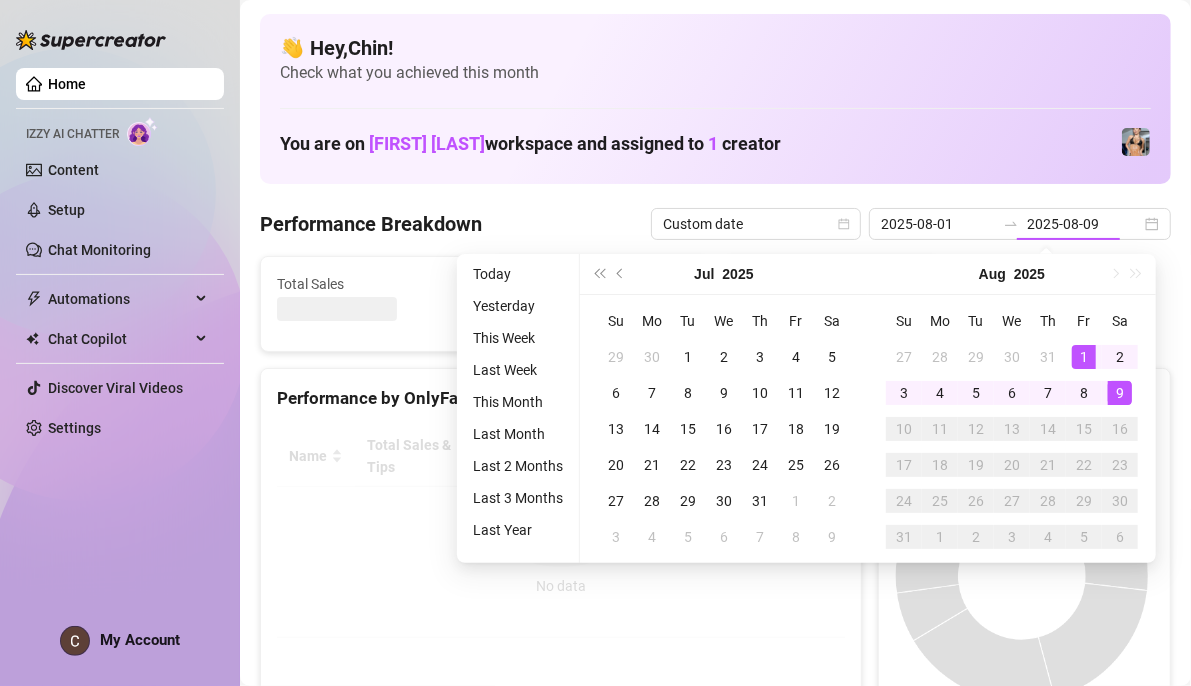 type on "2025-08-02" 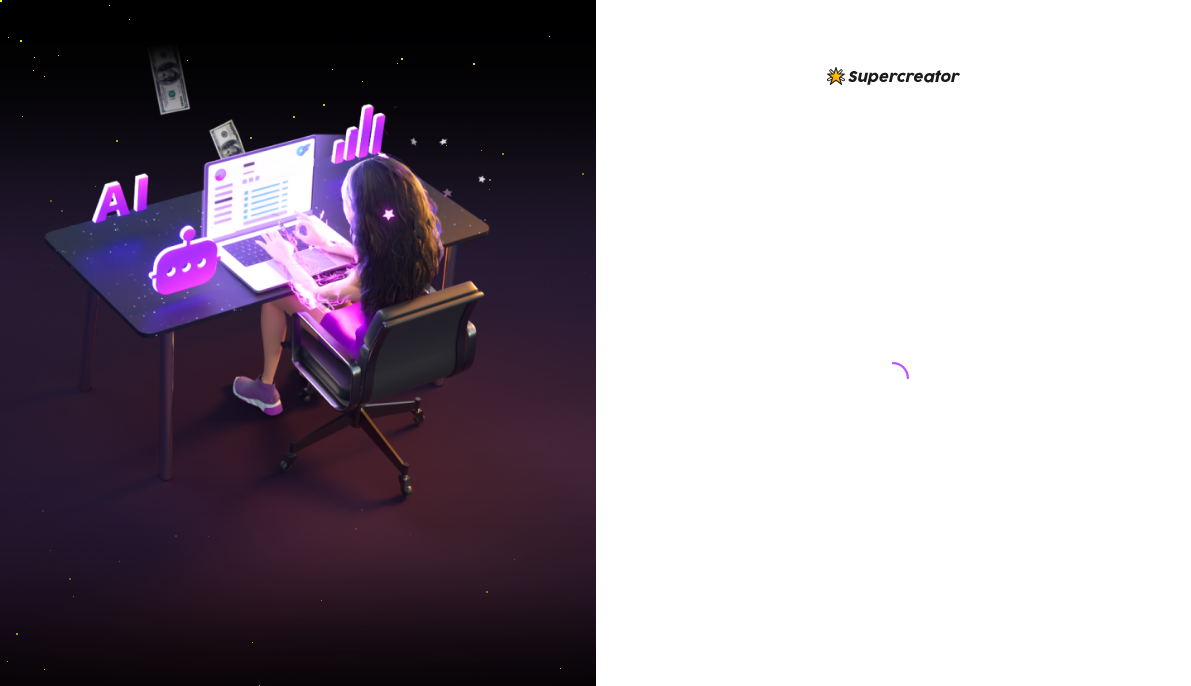 scroll, scrollTop: 0, scrollLeft: 0, axis: both 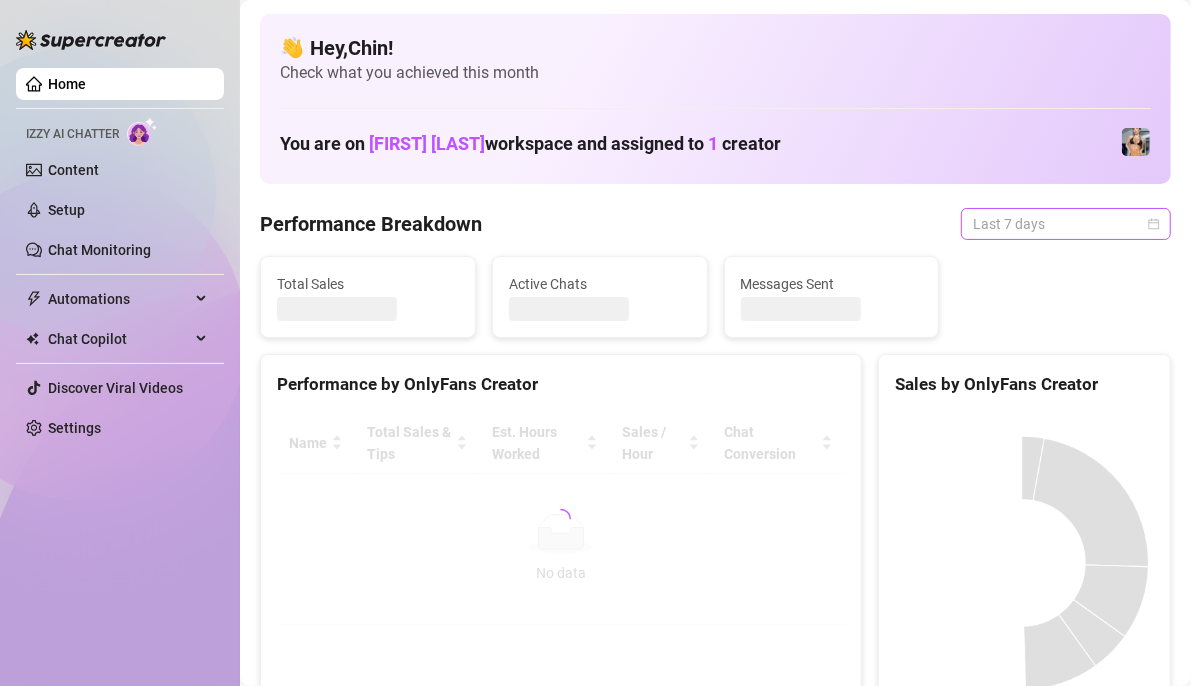 click on "Last 7 days" at bounding box center (1066, 224) 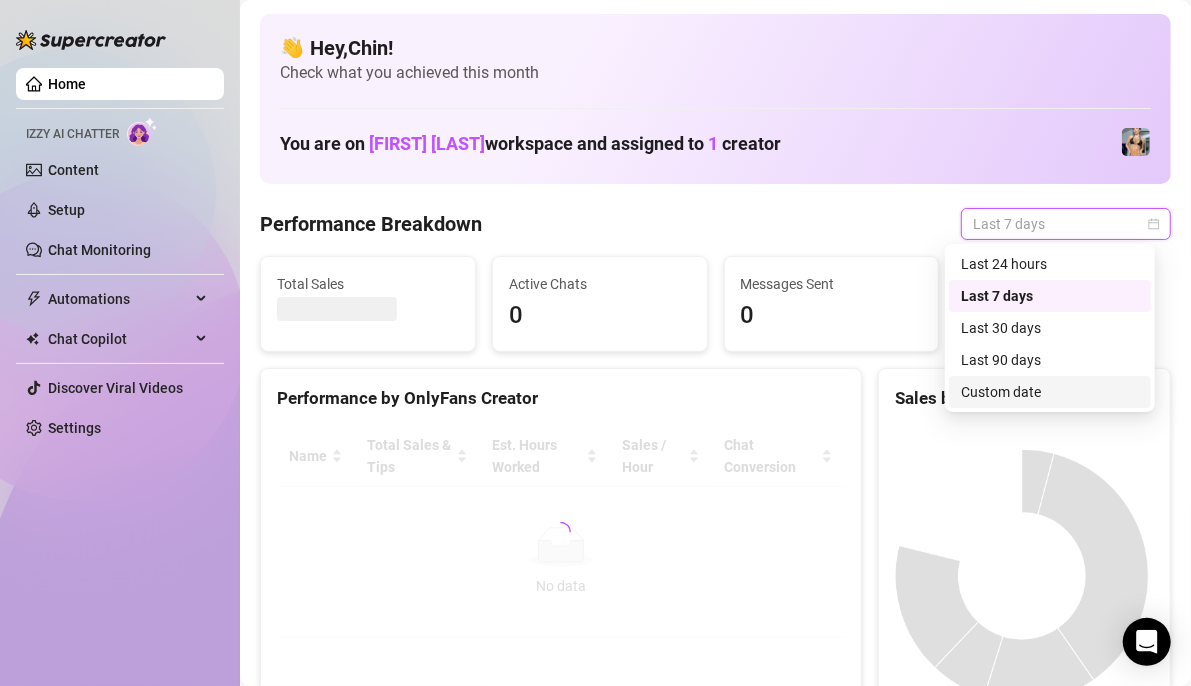 click on "Custom date" at bounding box center [1050, 392] 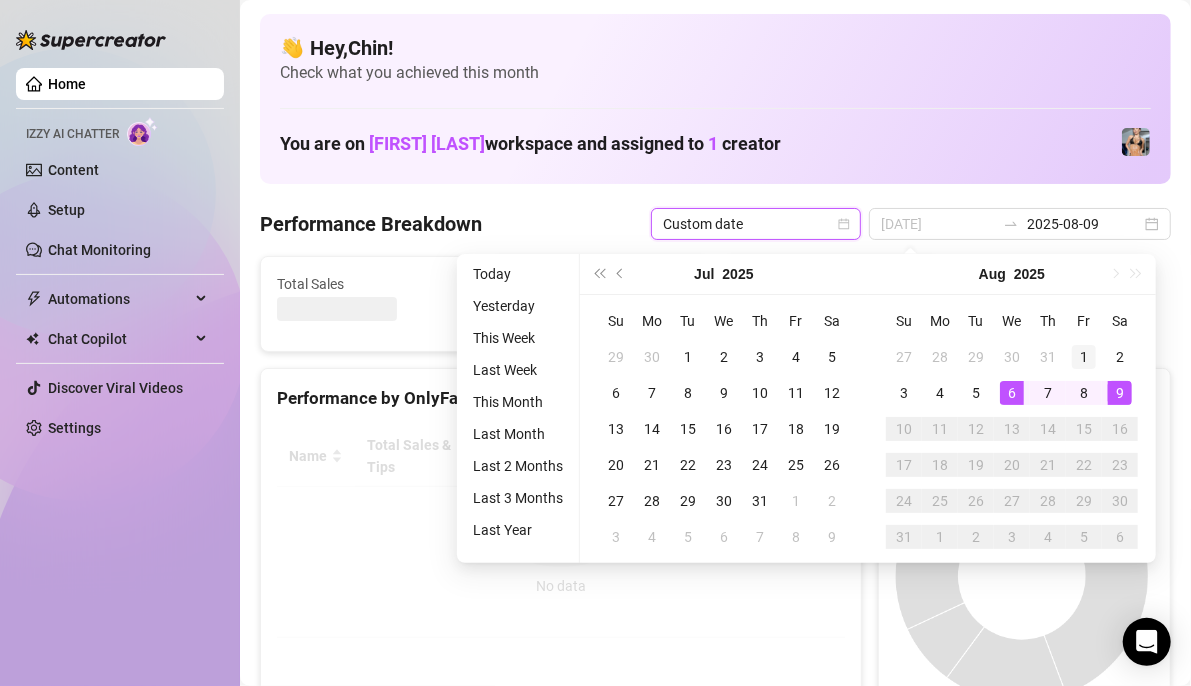 type on "2025-08-01" 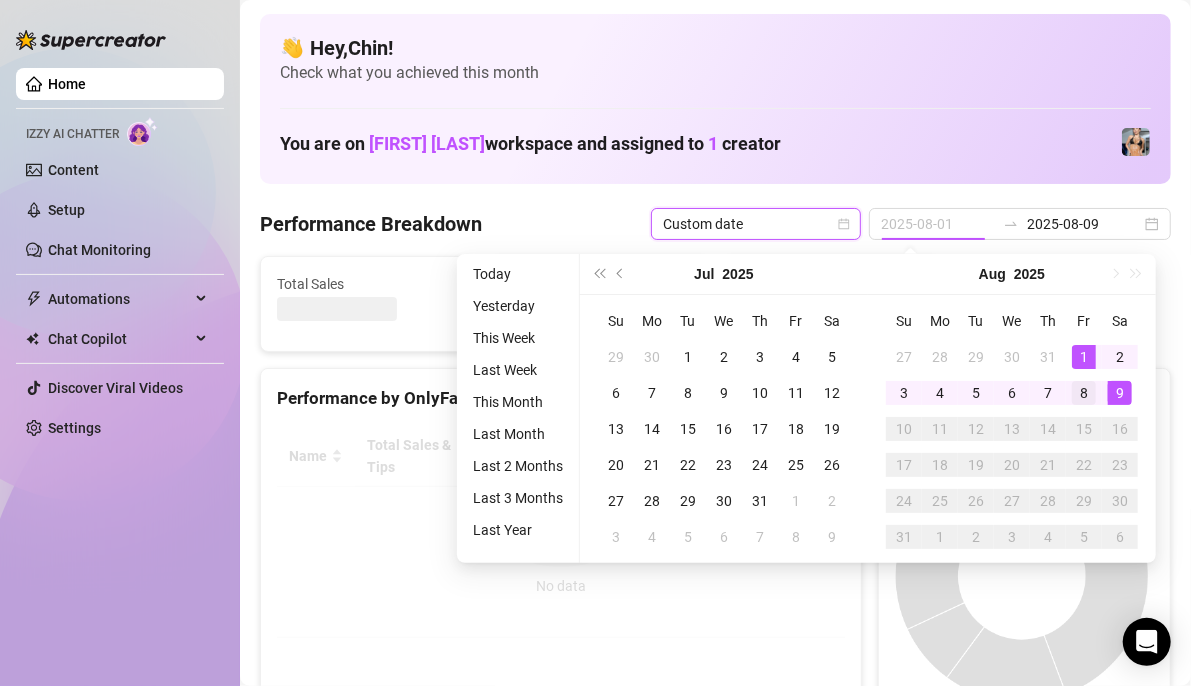 drag, startPoint x: 1079, startPoint y: 348, endPoint x: 1097, endPoint y: 383, distance: 39.357338 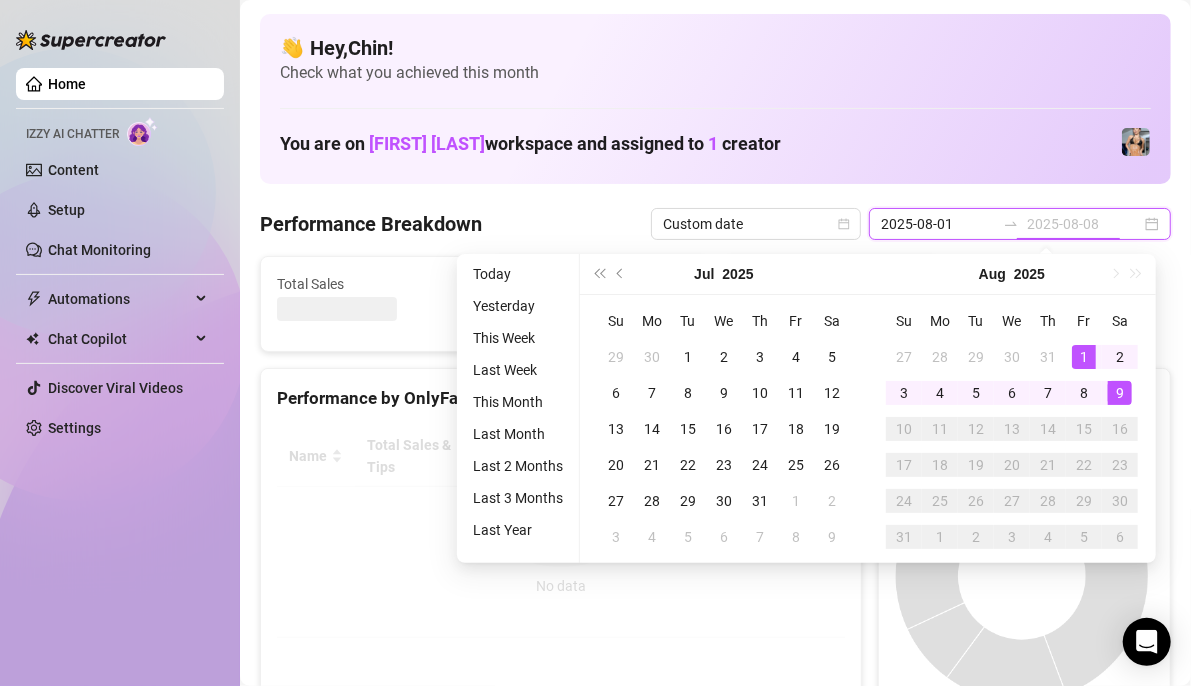 type on "2025-08-09" 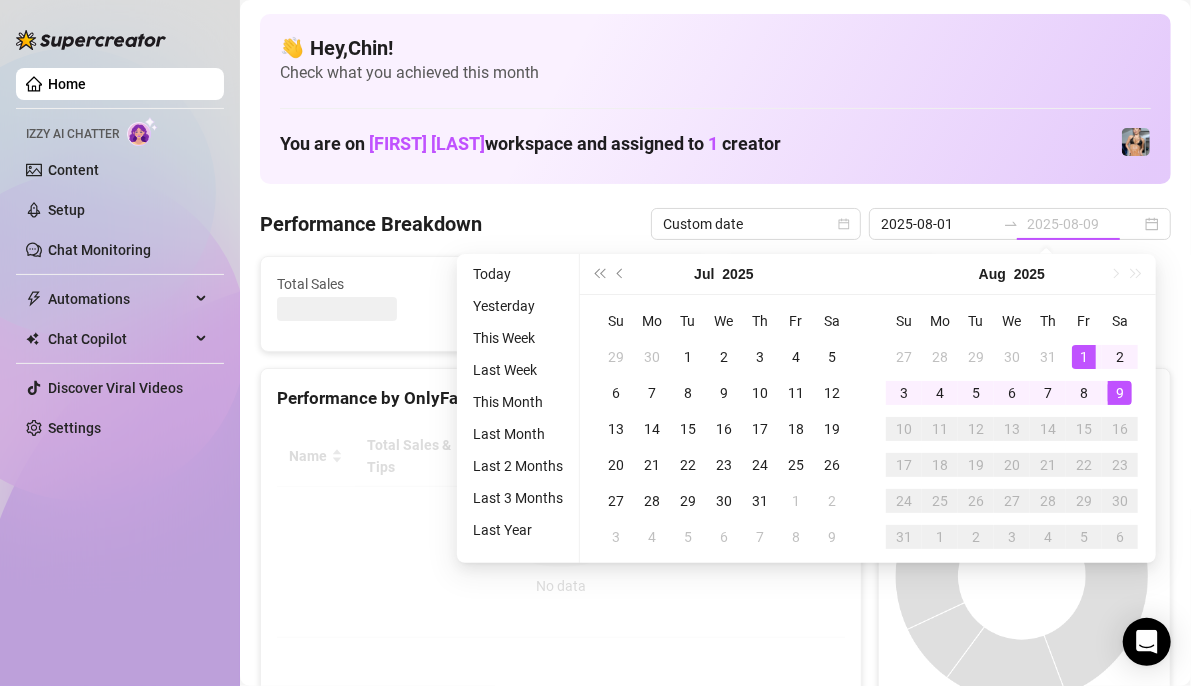 click on "9" at bounding box center (1120, 393) 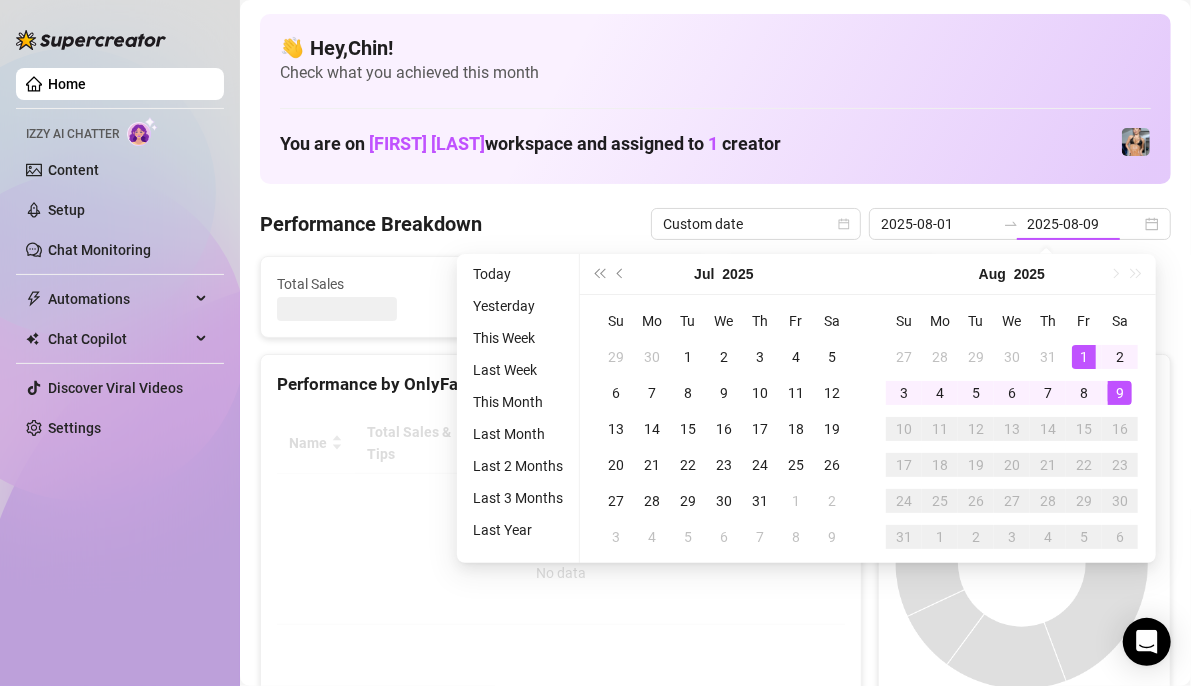 type on "2025-08-01" 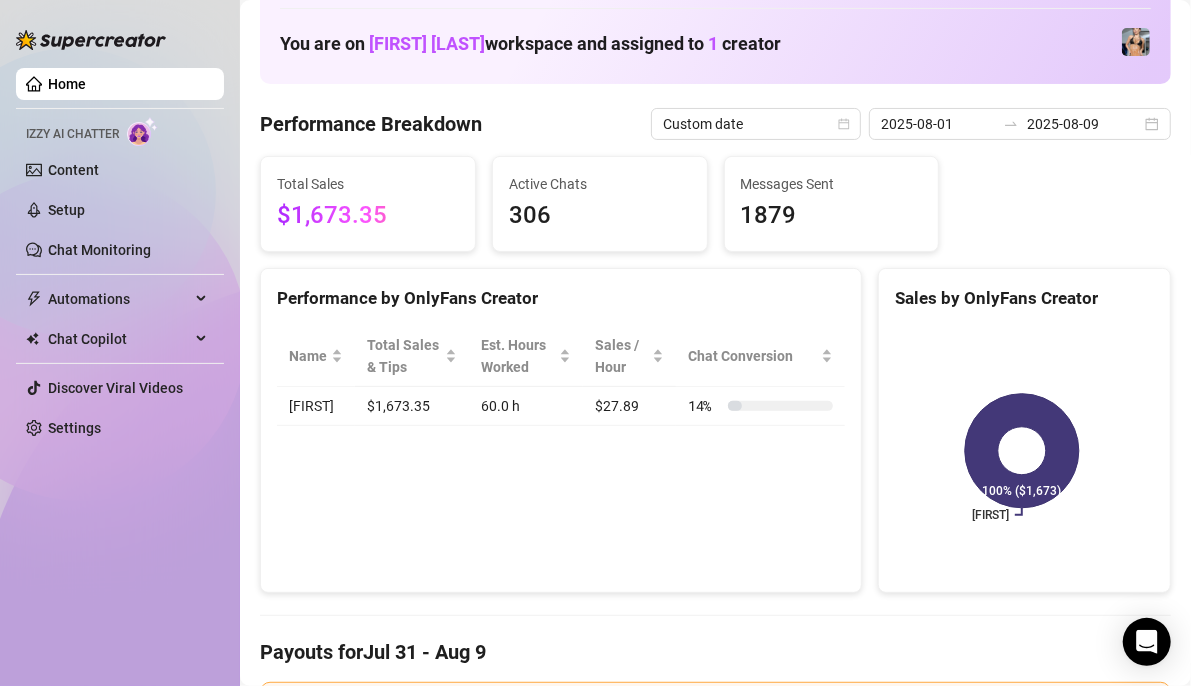 scroll, scrollTop: 0, scrollLeft: 0, axis: both 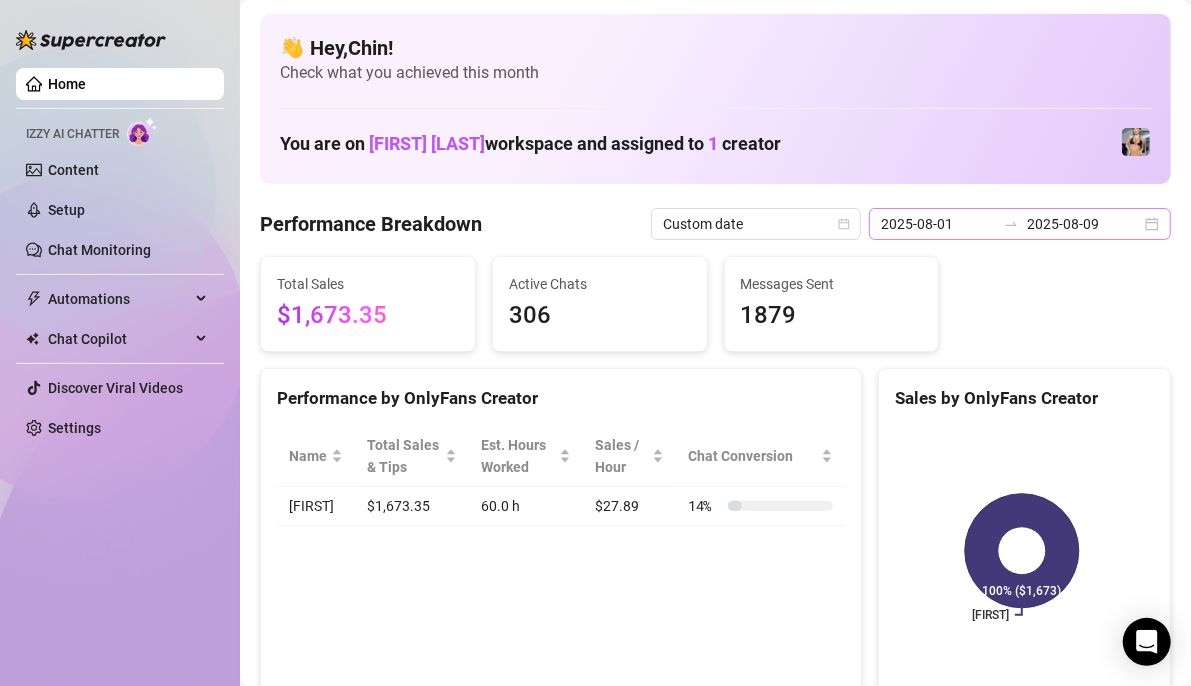click on "2025-08-01 2025-08-09" at bounding box center [1020, 224] 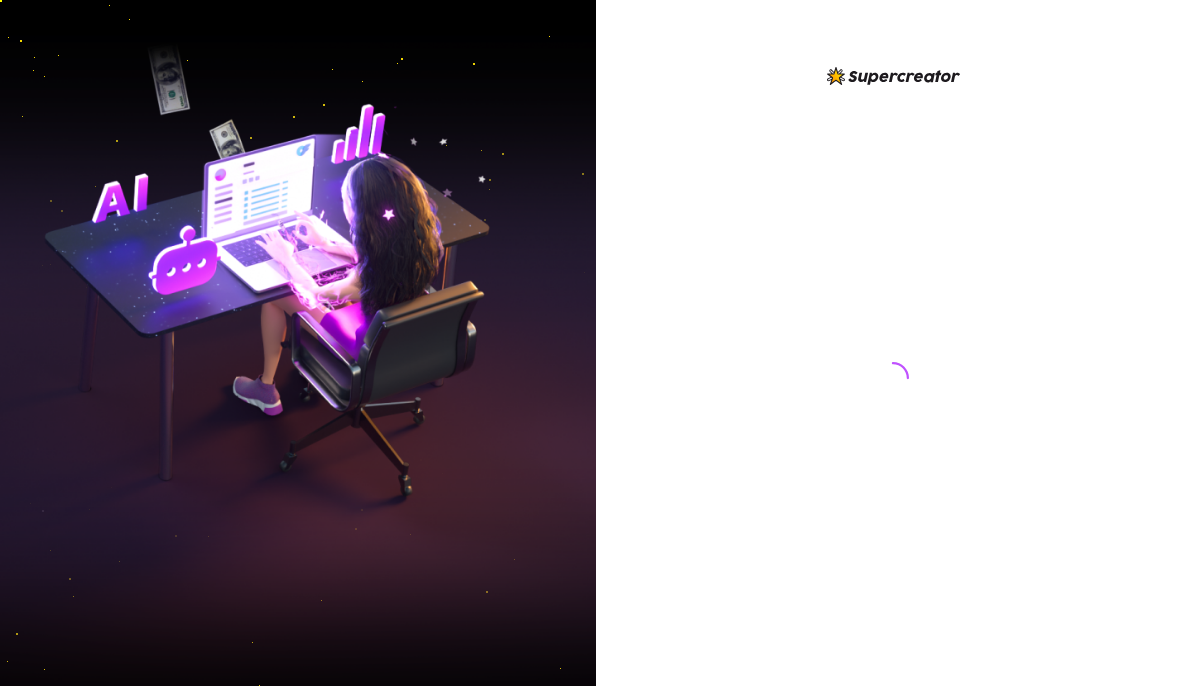 scroll, scrollTop: 0, scrollLeft: 0, axis: both 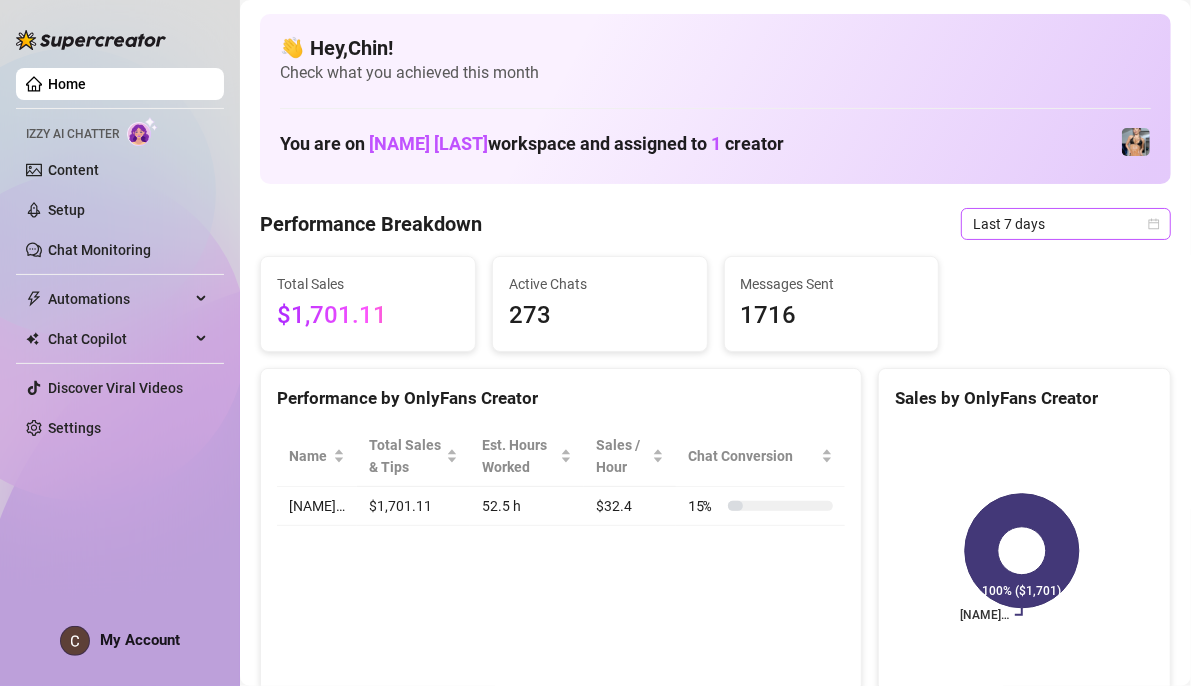 click 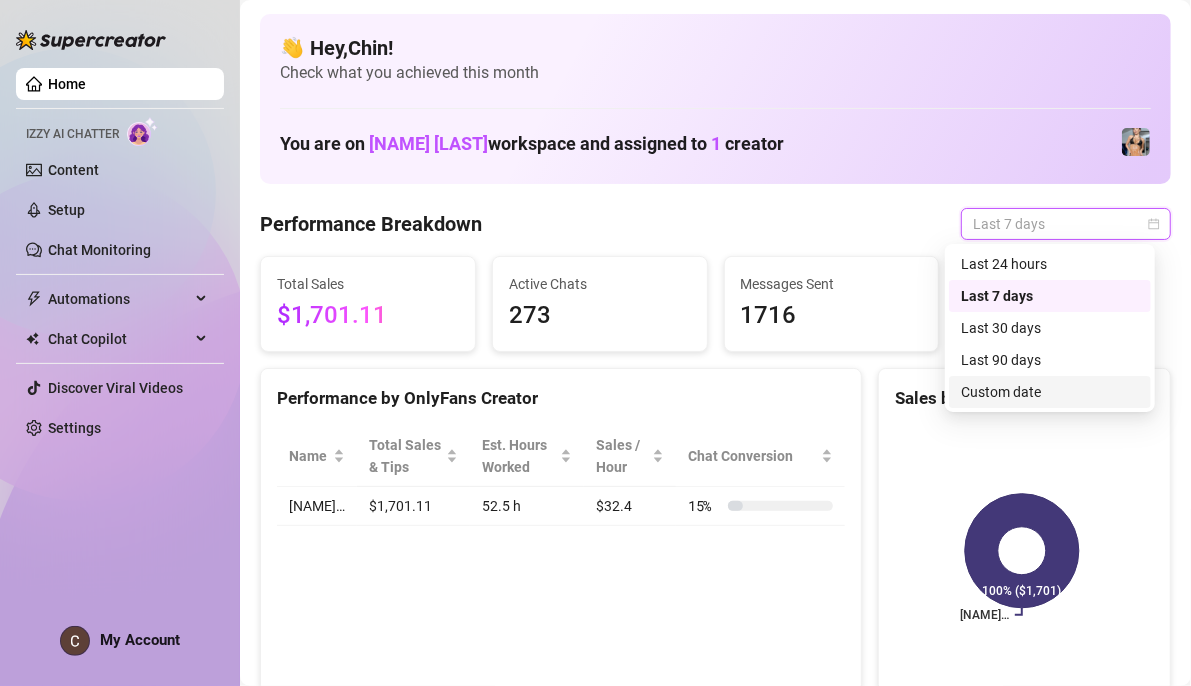 click on "Custom date" at bounding box center [1050, 392] 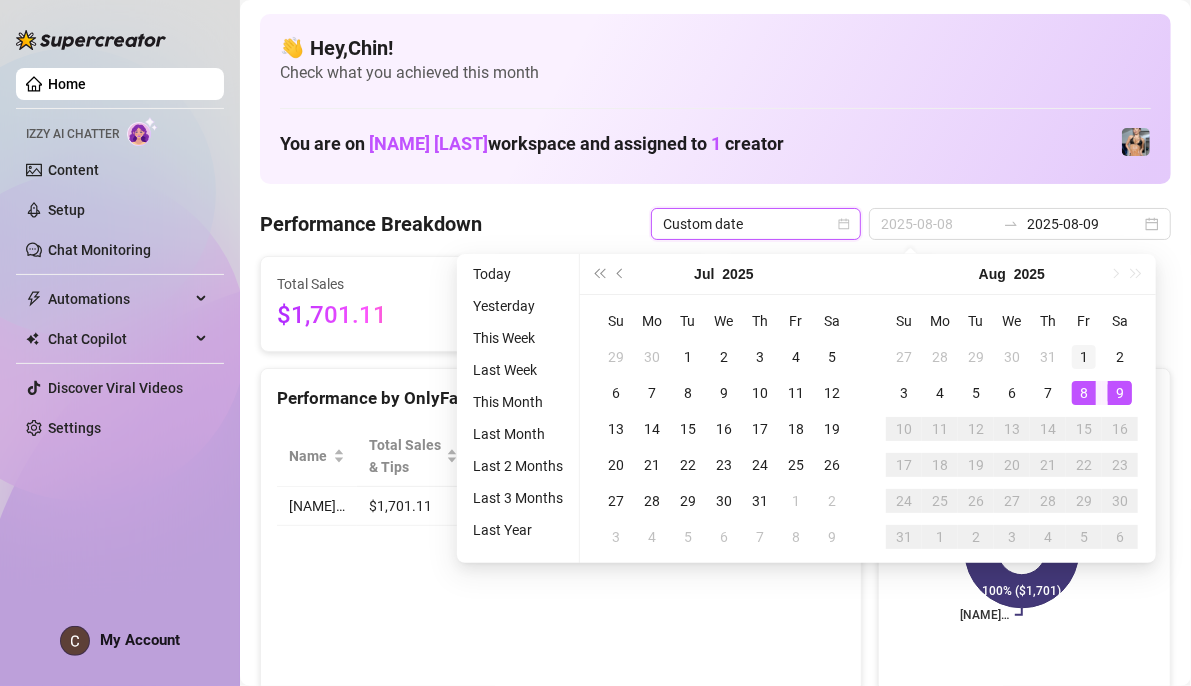 type on "2025-08-01" 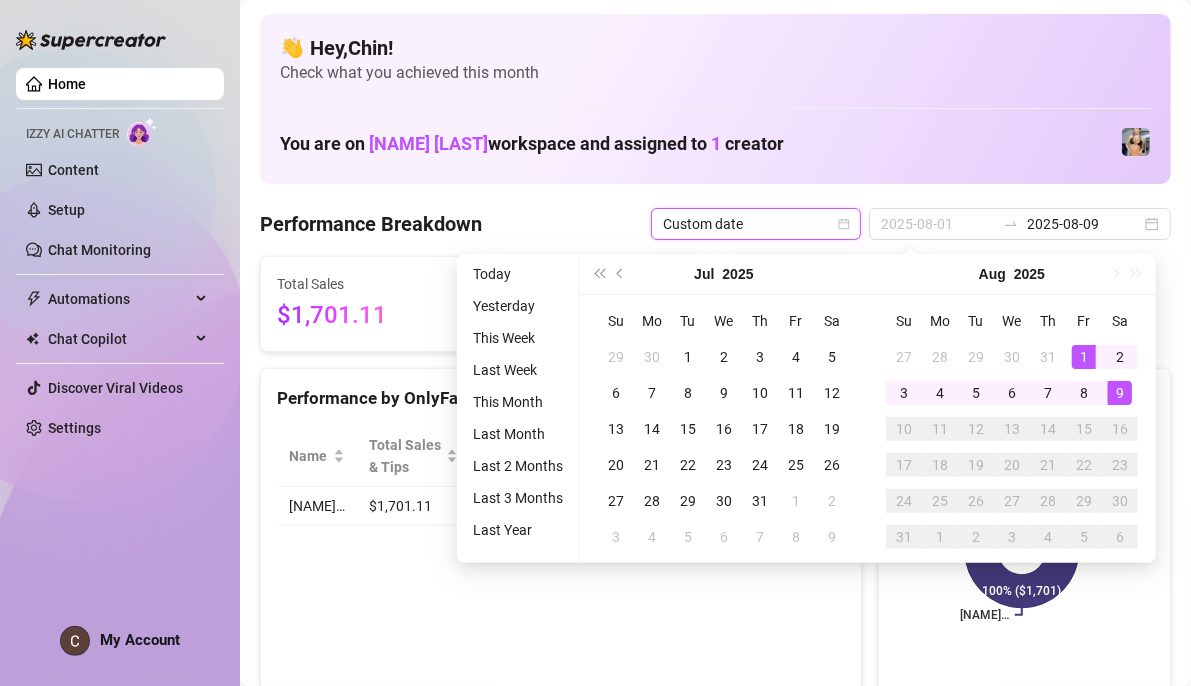 click on "1" at bounding box center [1084, 357] 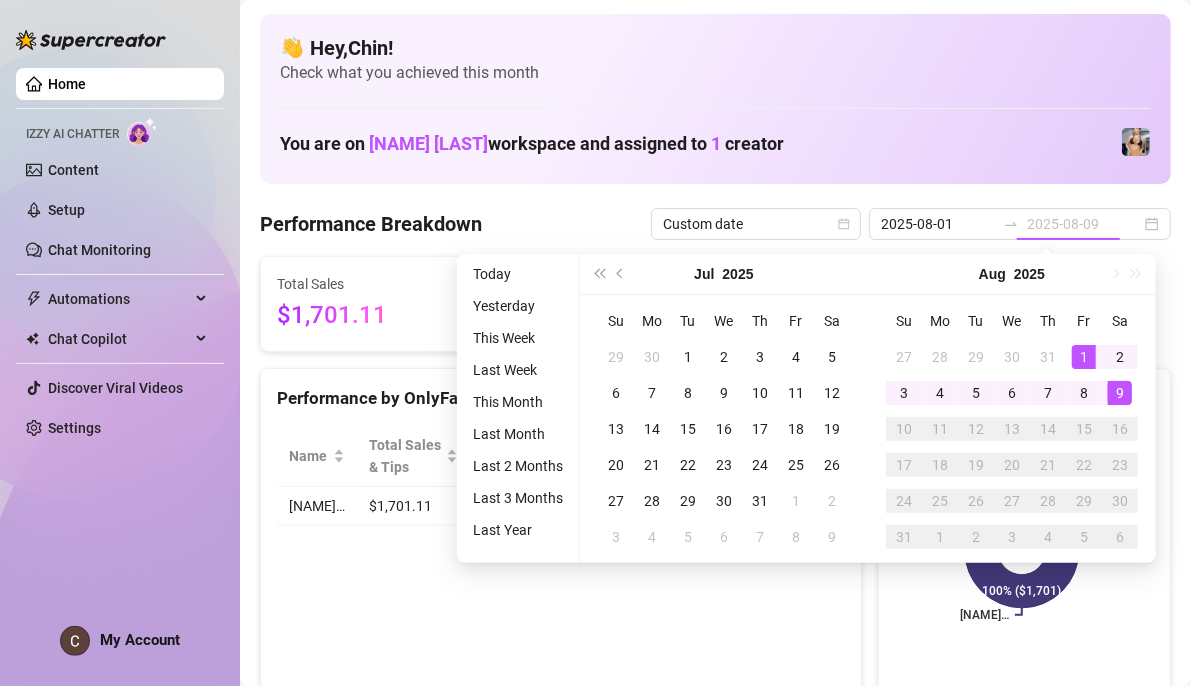 click on "9" at bounding box center [1120, 393] 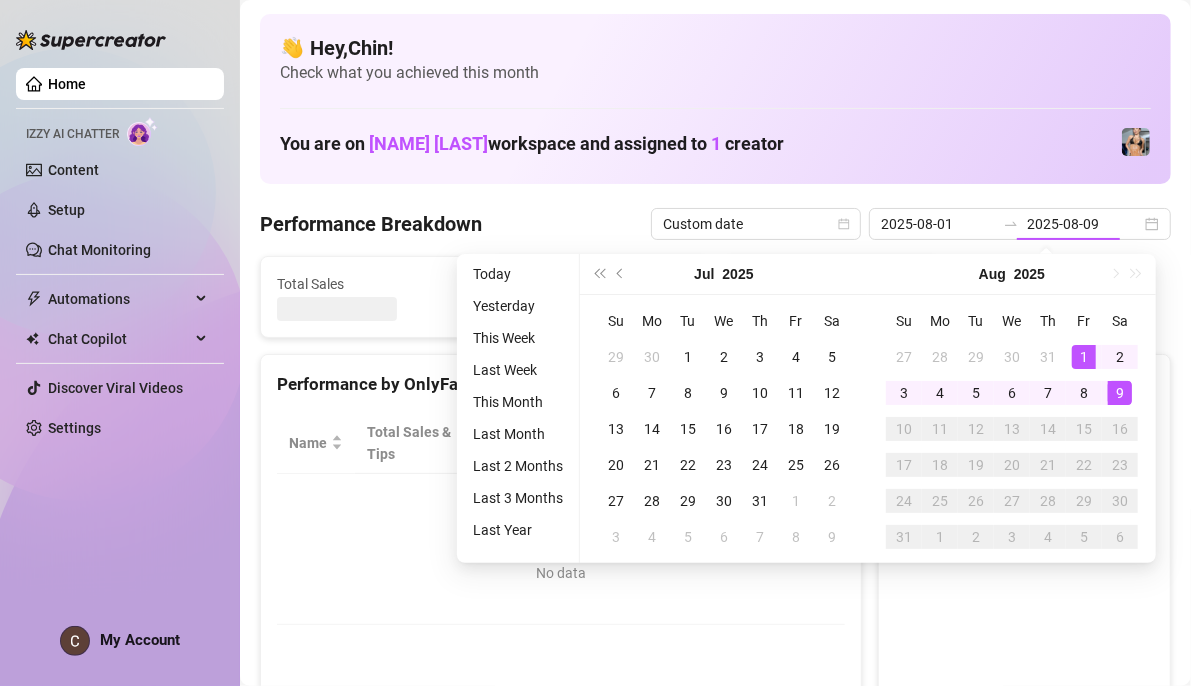 type on "2025-08-01" 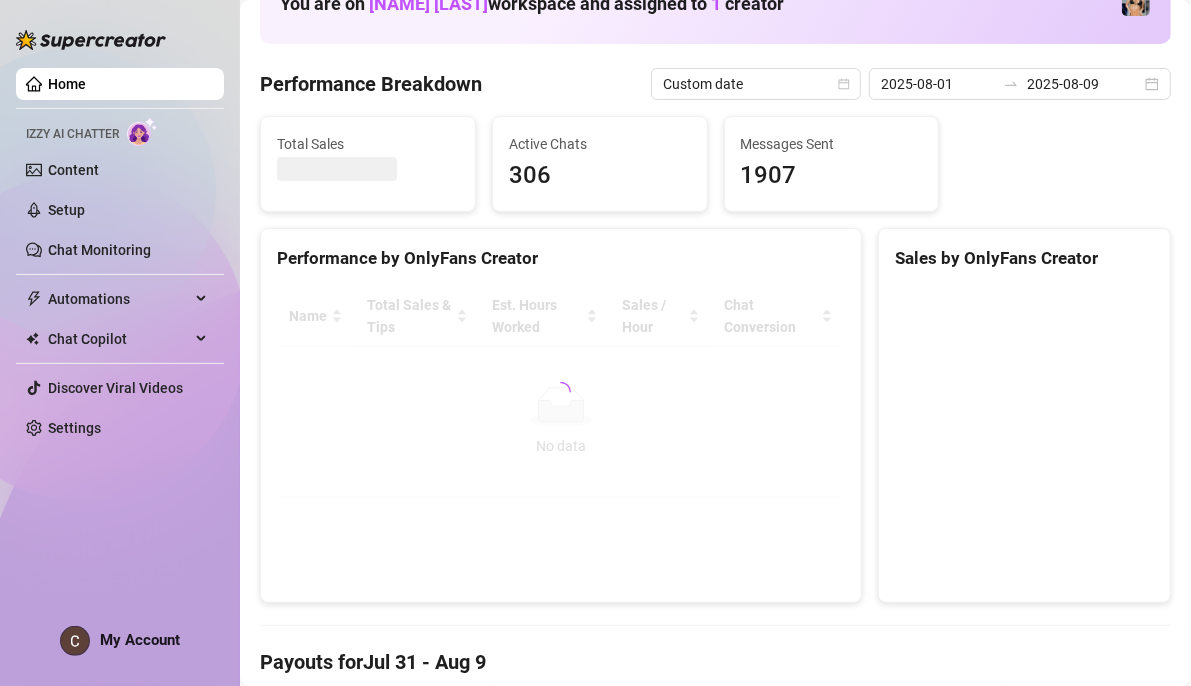 scroll, scrollTop: 100, scrollLeft: 0, axis: vertical 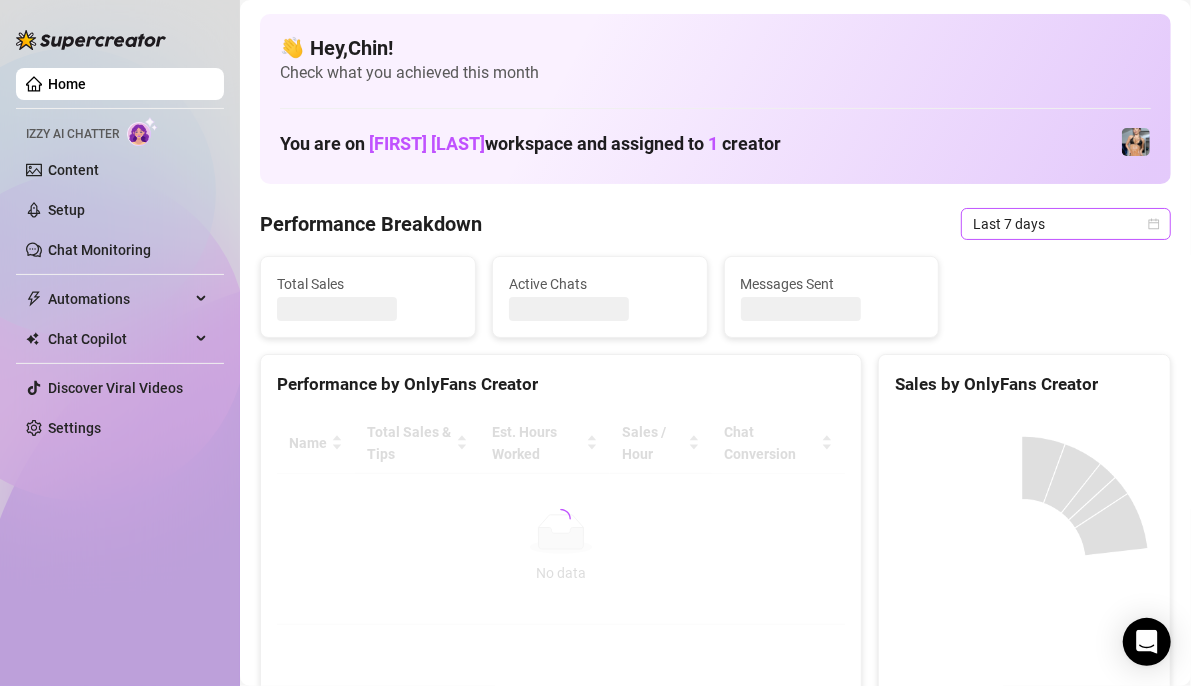click on "Last 7 days" at bounding box center (1066, 224) 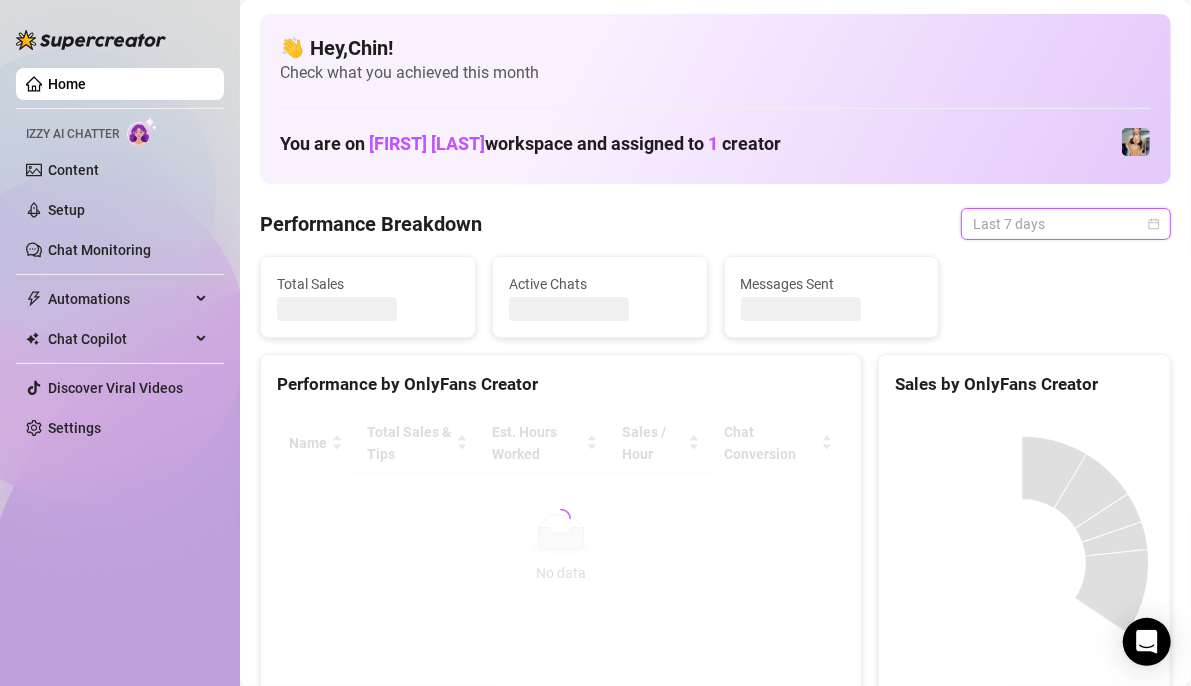 click on "Last 7 days" at bounding box center (1066, 224) 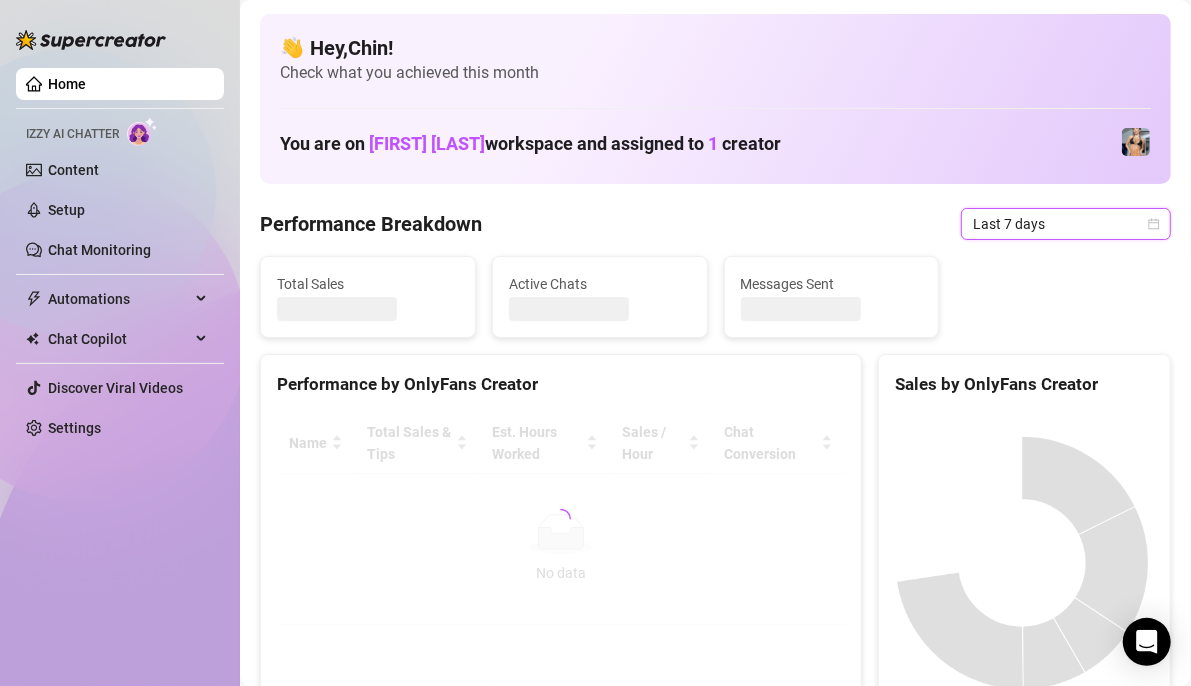 click on "Last 7 days" at bounding box center (1066, 224) 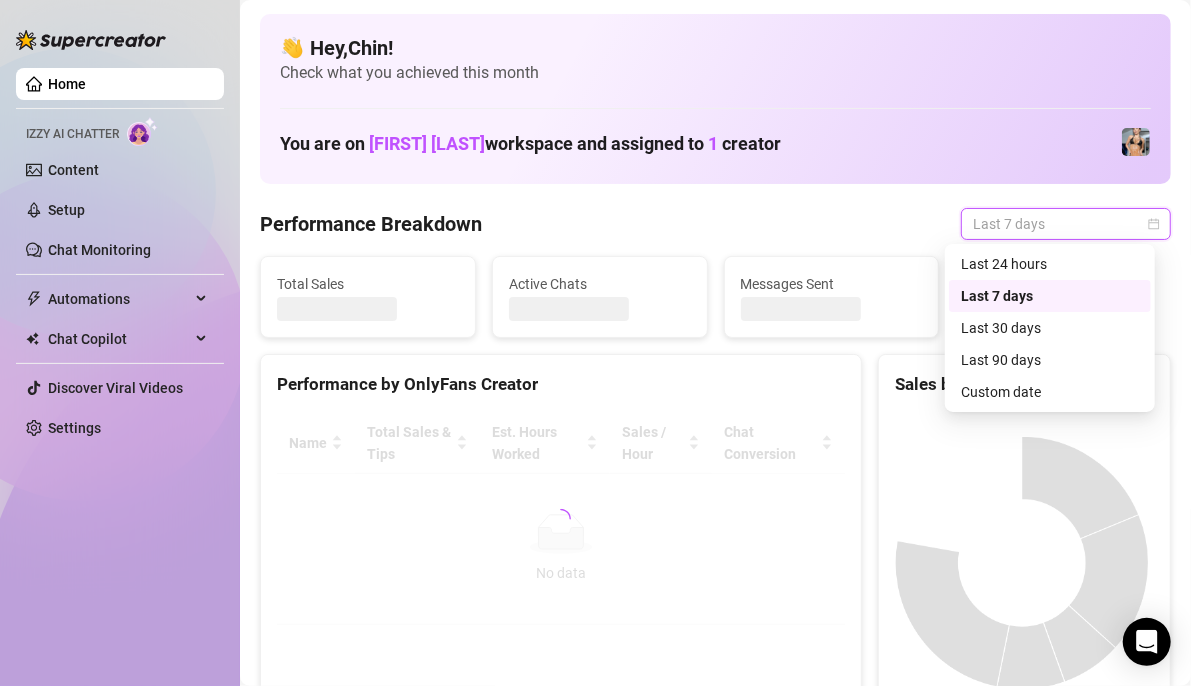 click on "Custom date" at bounding box center [1050, 392] 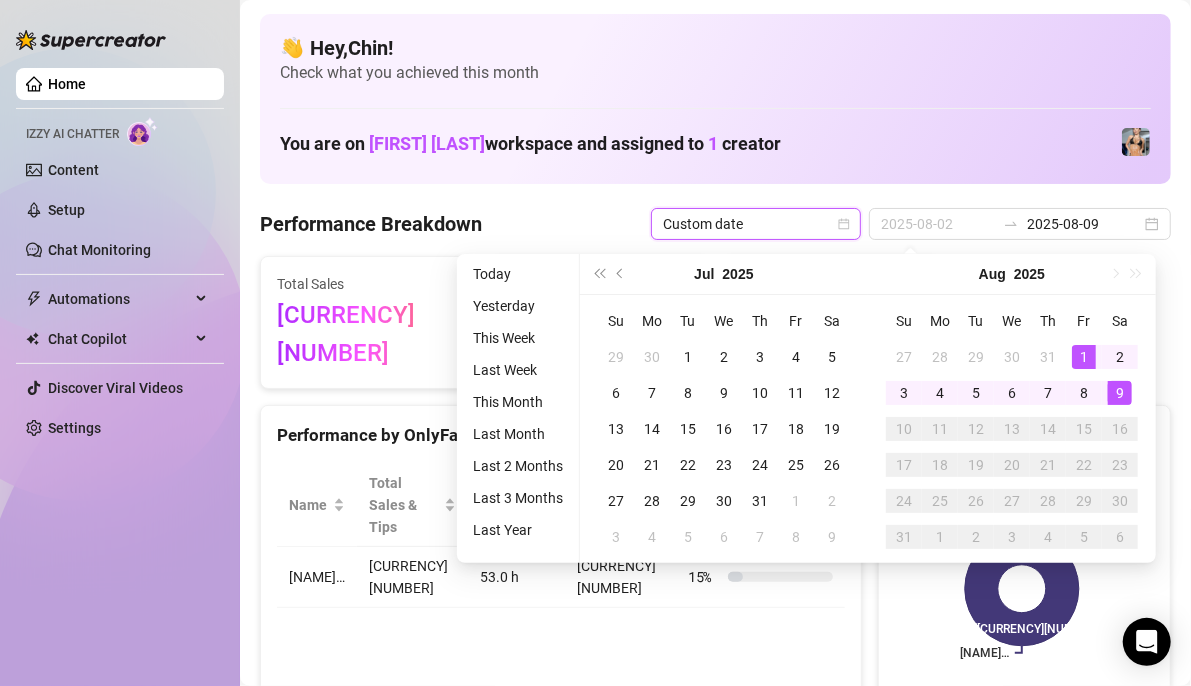 type on "2025-08-01" 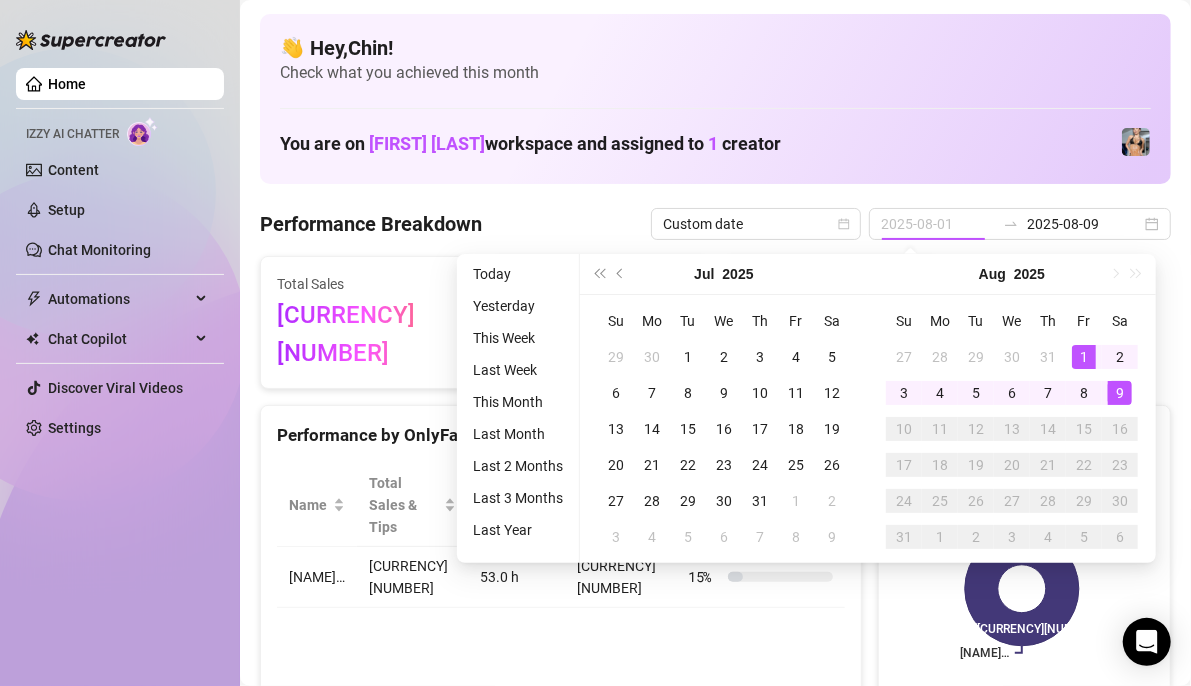 click on "1" at bounding box center (1084, 357) 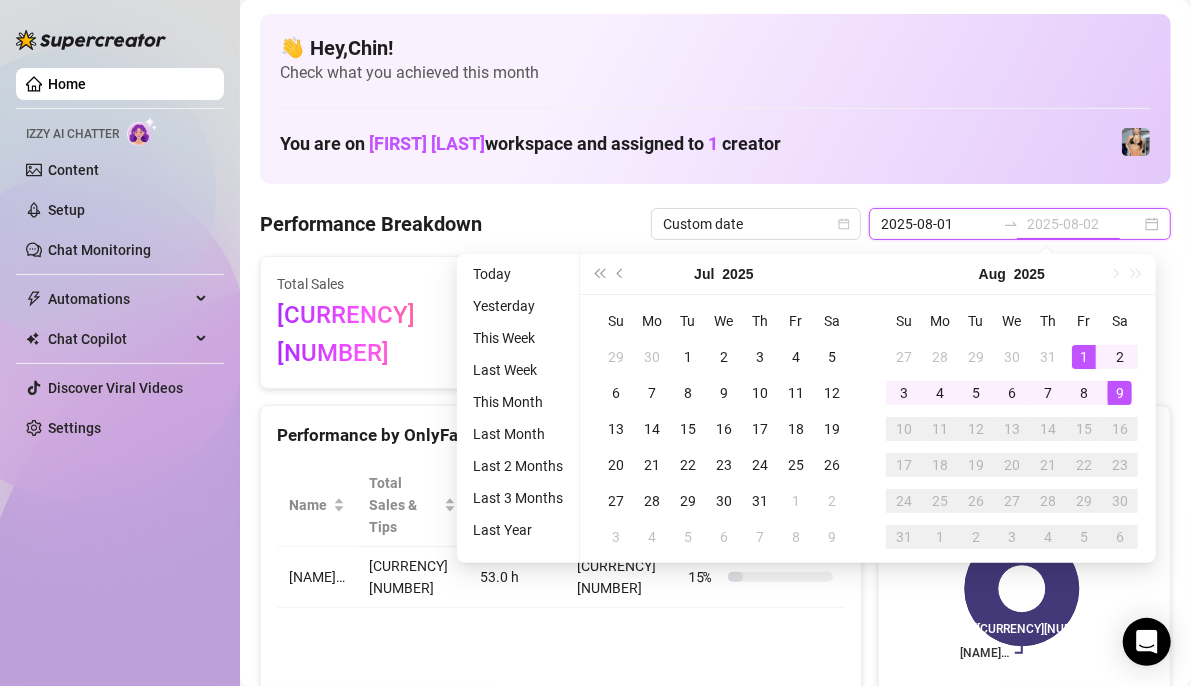 type on "2025-08-09" 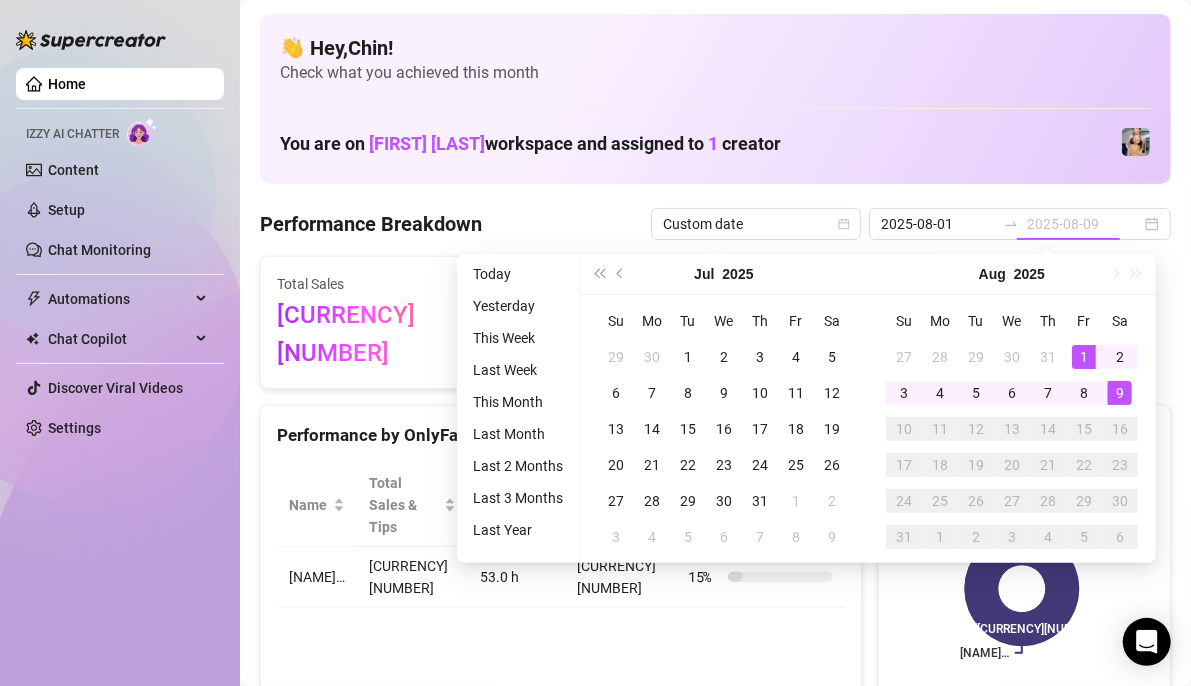 click on "9" at bounding box center (1120, 393) 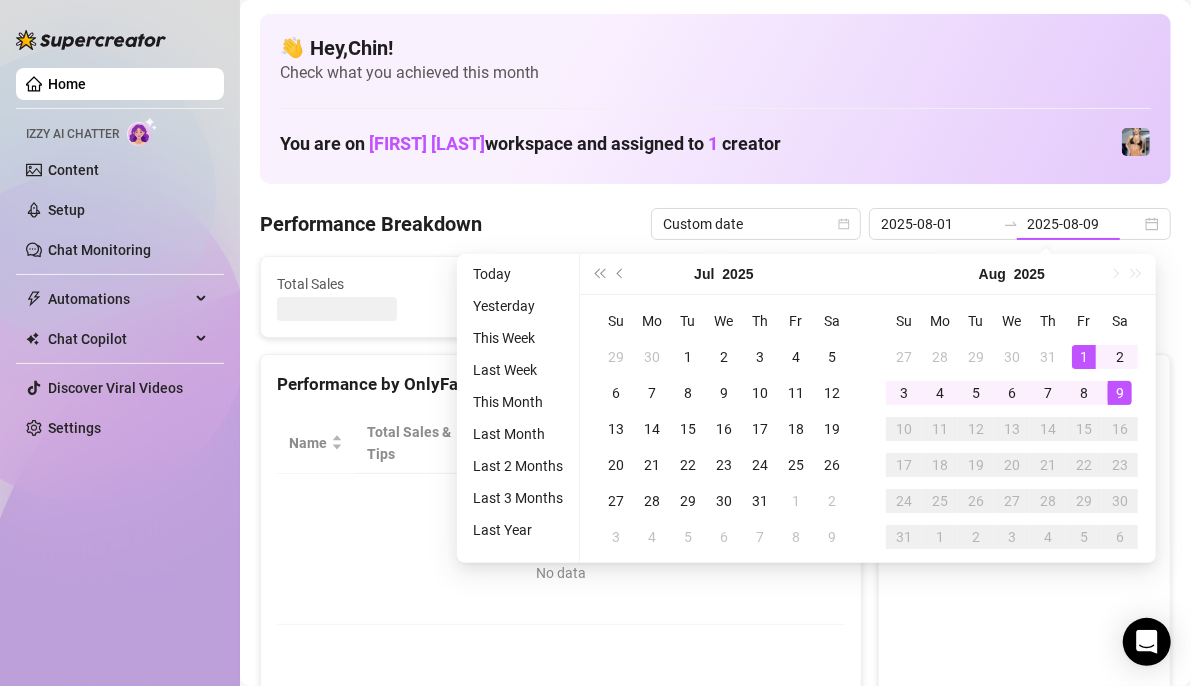 type on "2025-08-01" 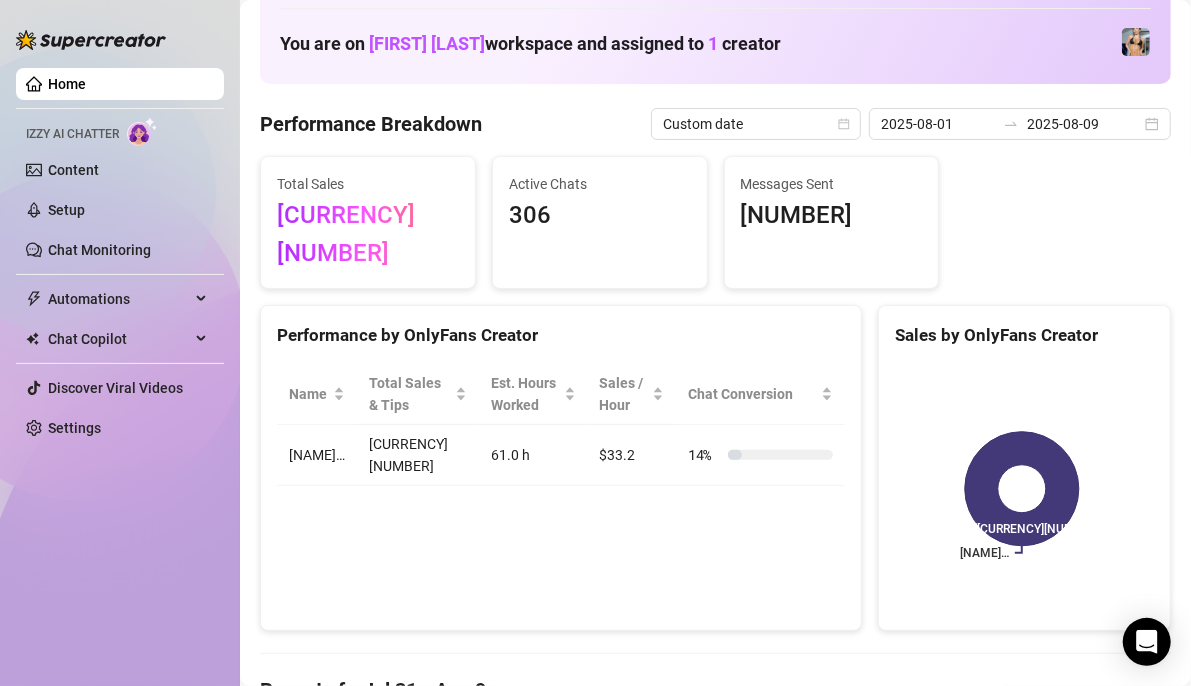 scroll, scrollTop: 200, scrollLeft: 0, axis: vertical 